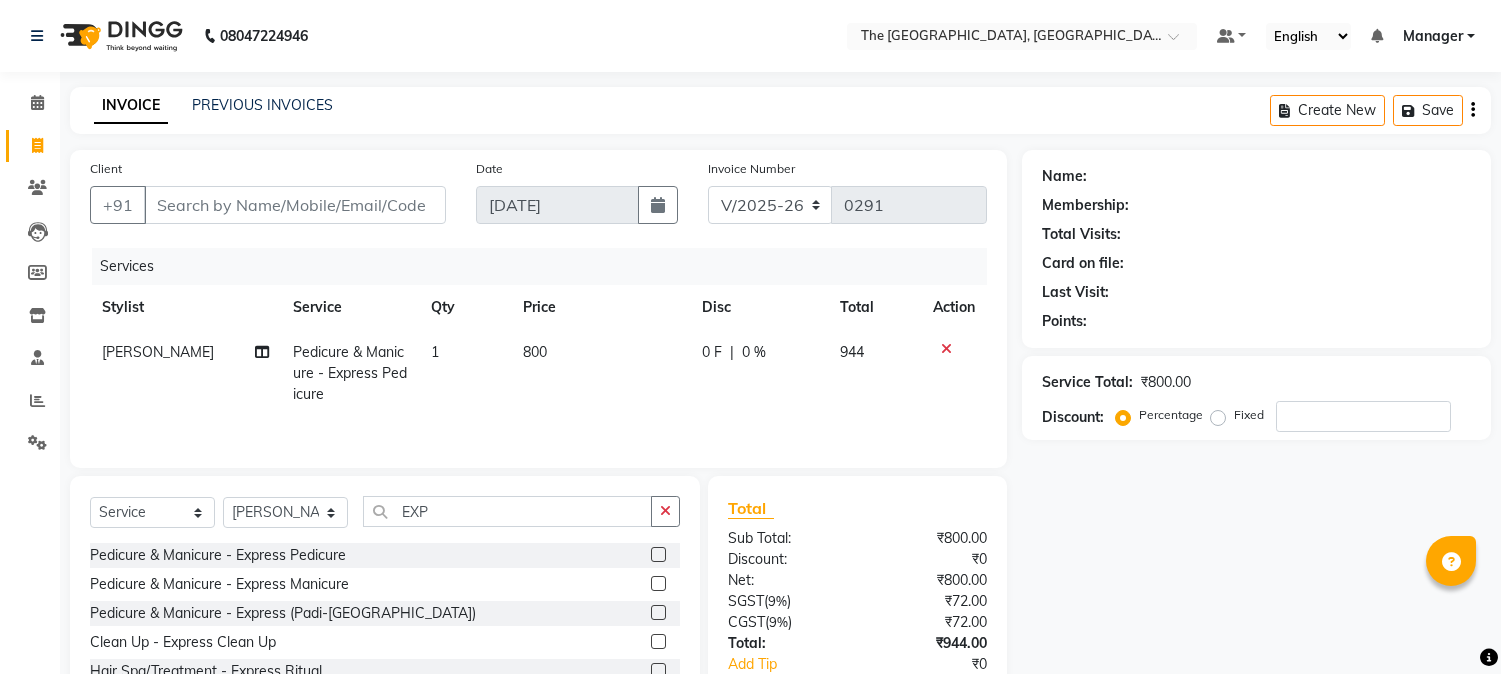select on "7501" 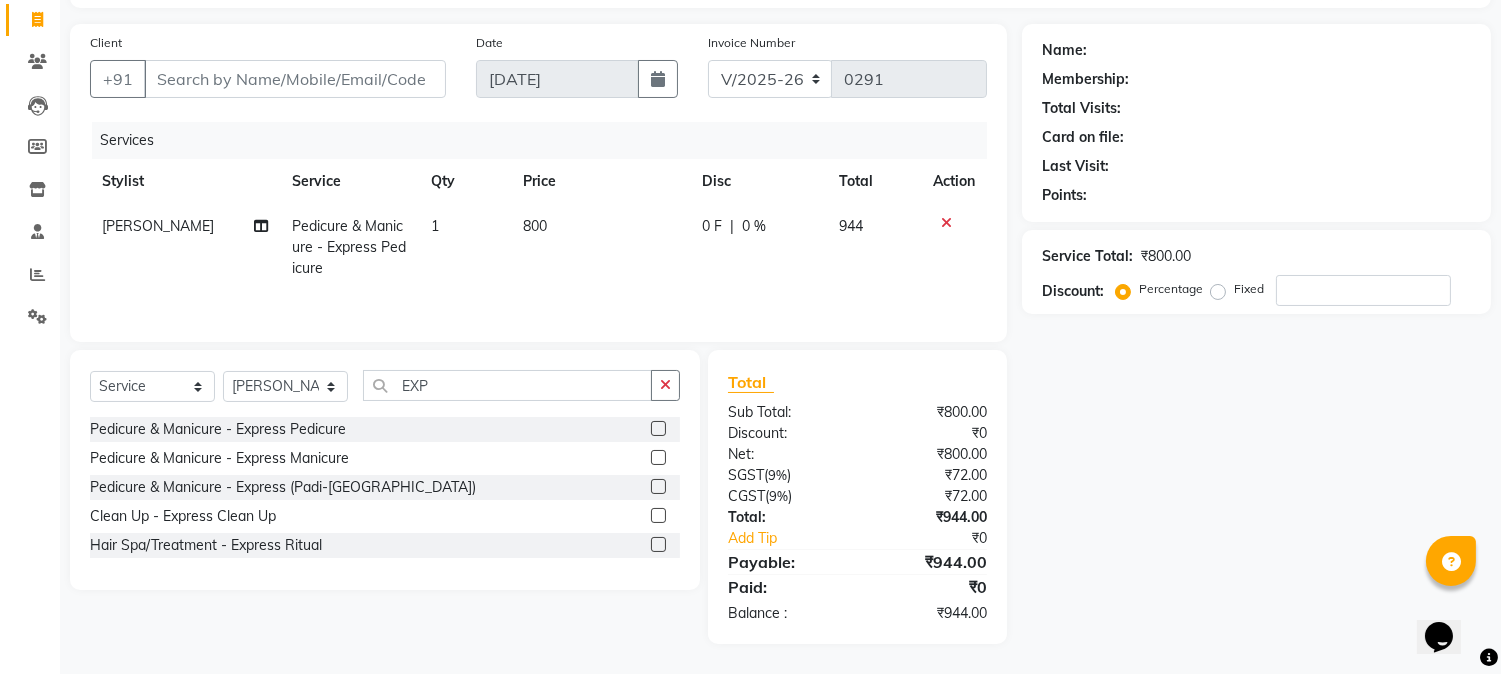 scroll, scrollTop: 0, scrollLeft: 0, axis: both 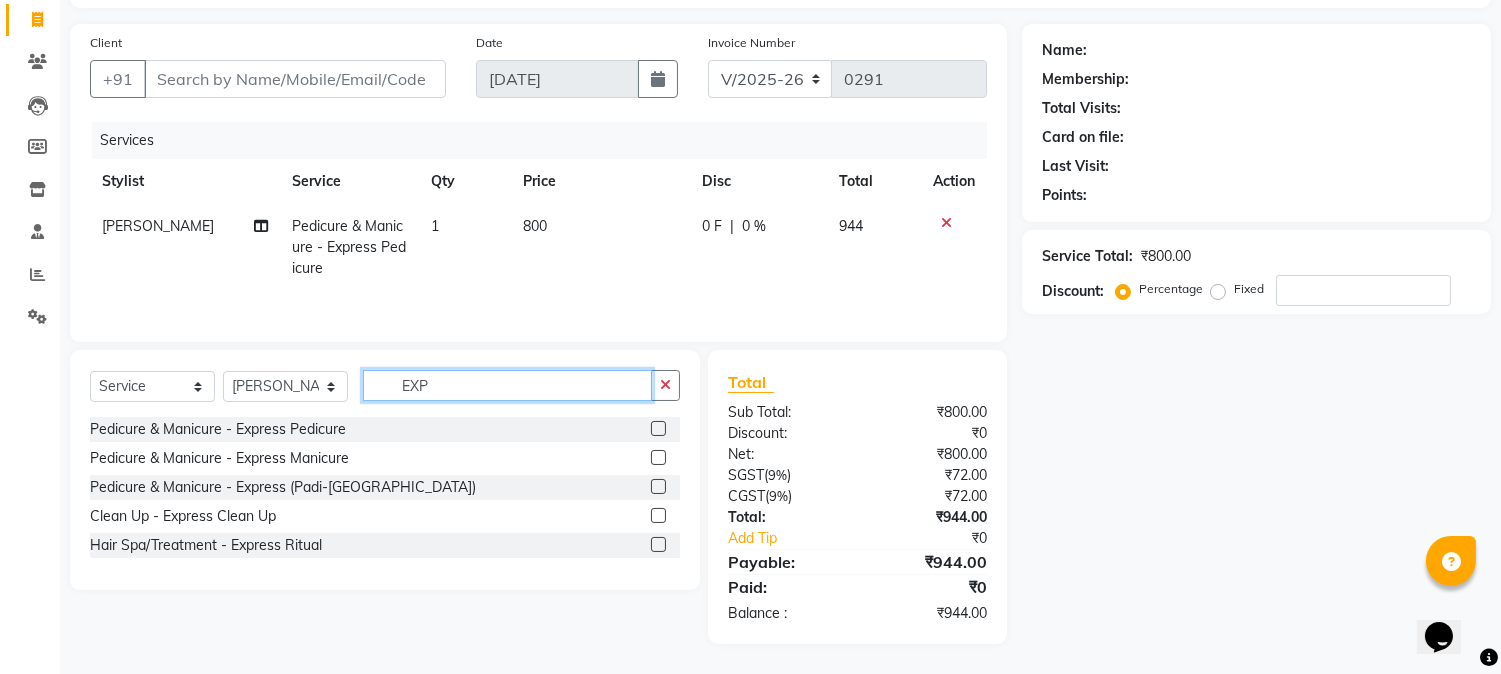 click on "EXP" 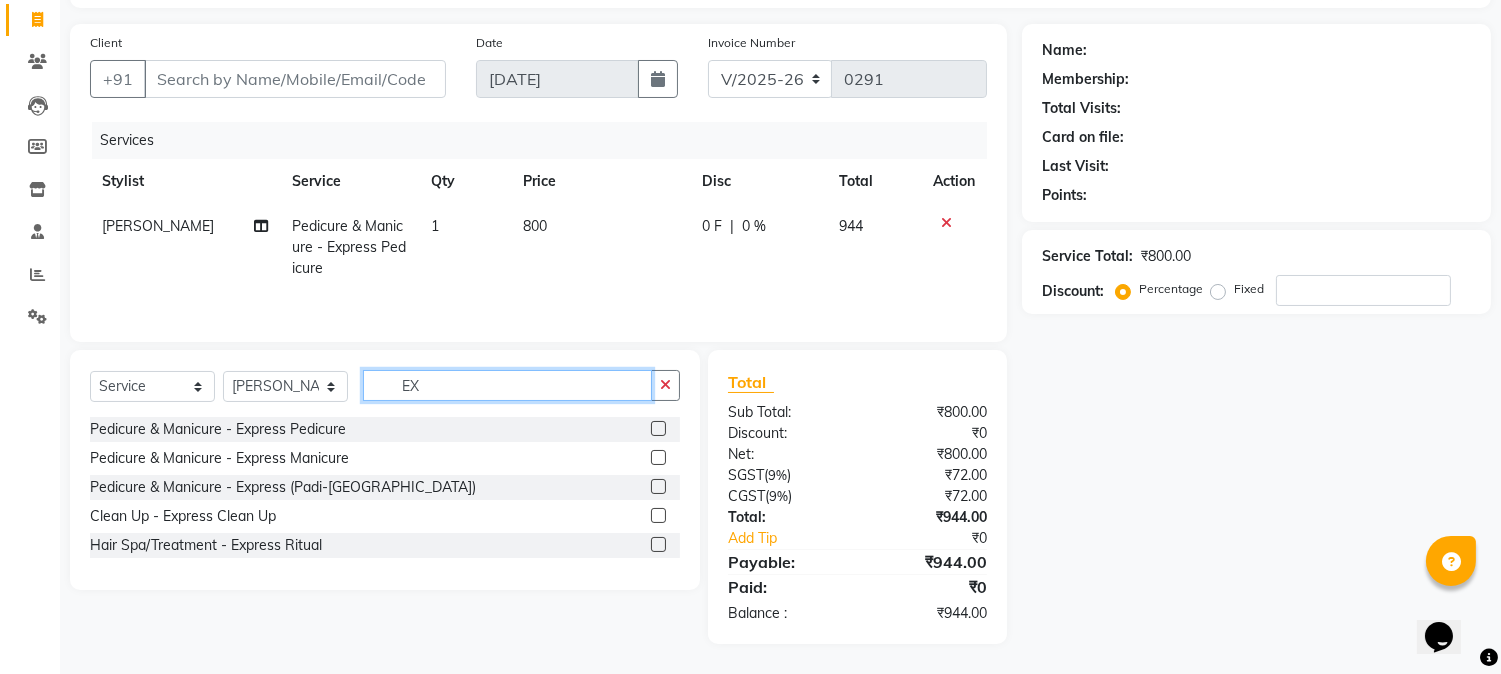 type on "E" 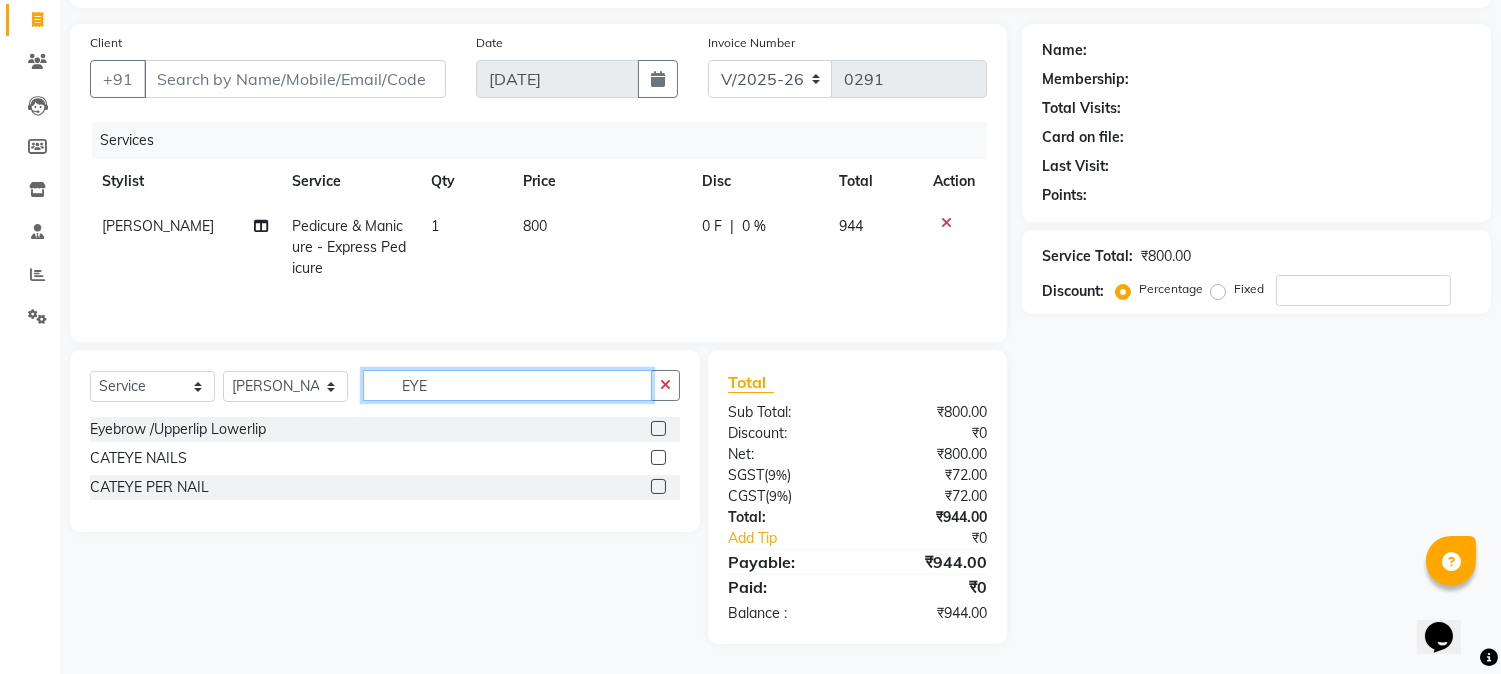 type on "EYE" 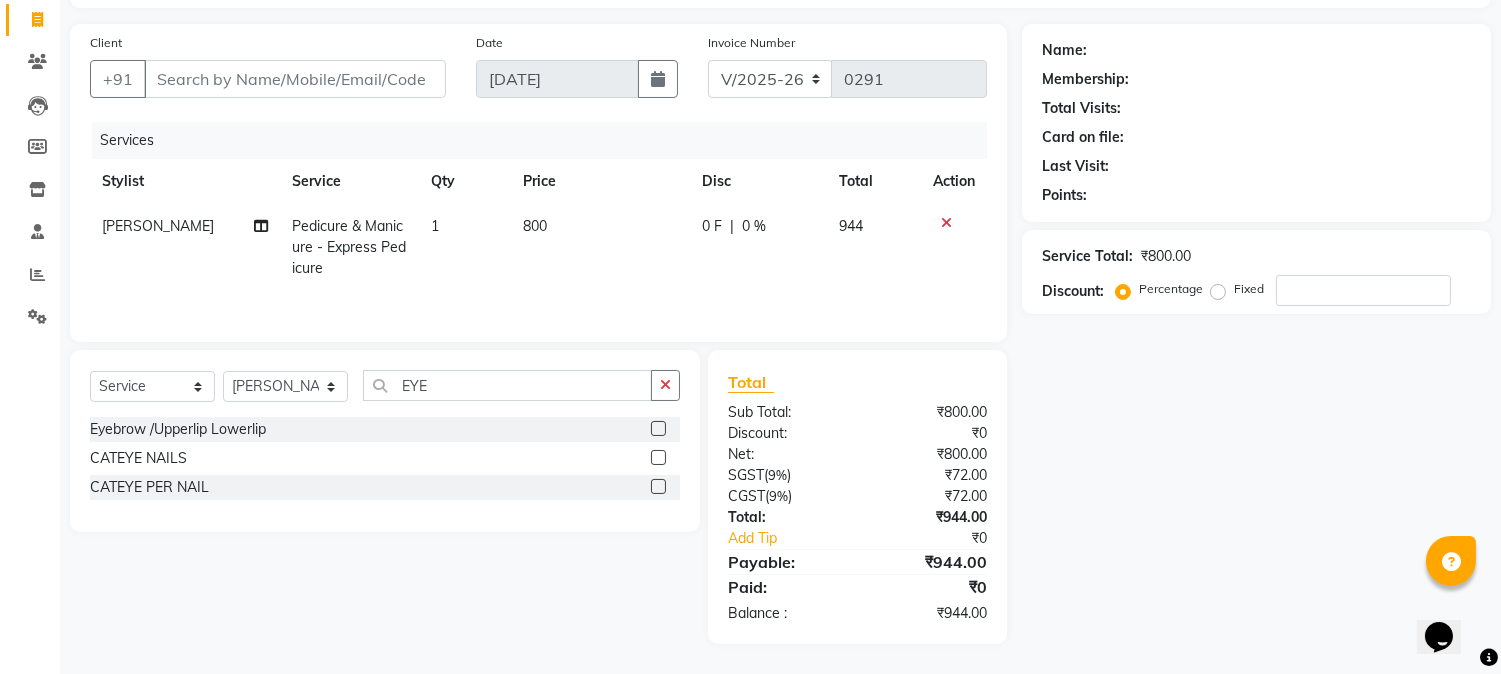 click 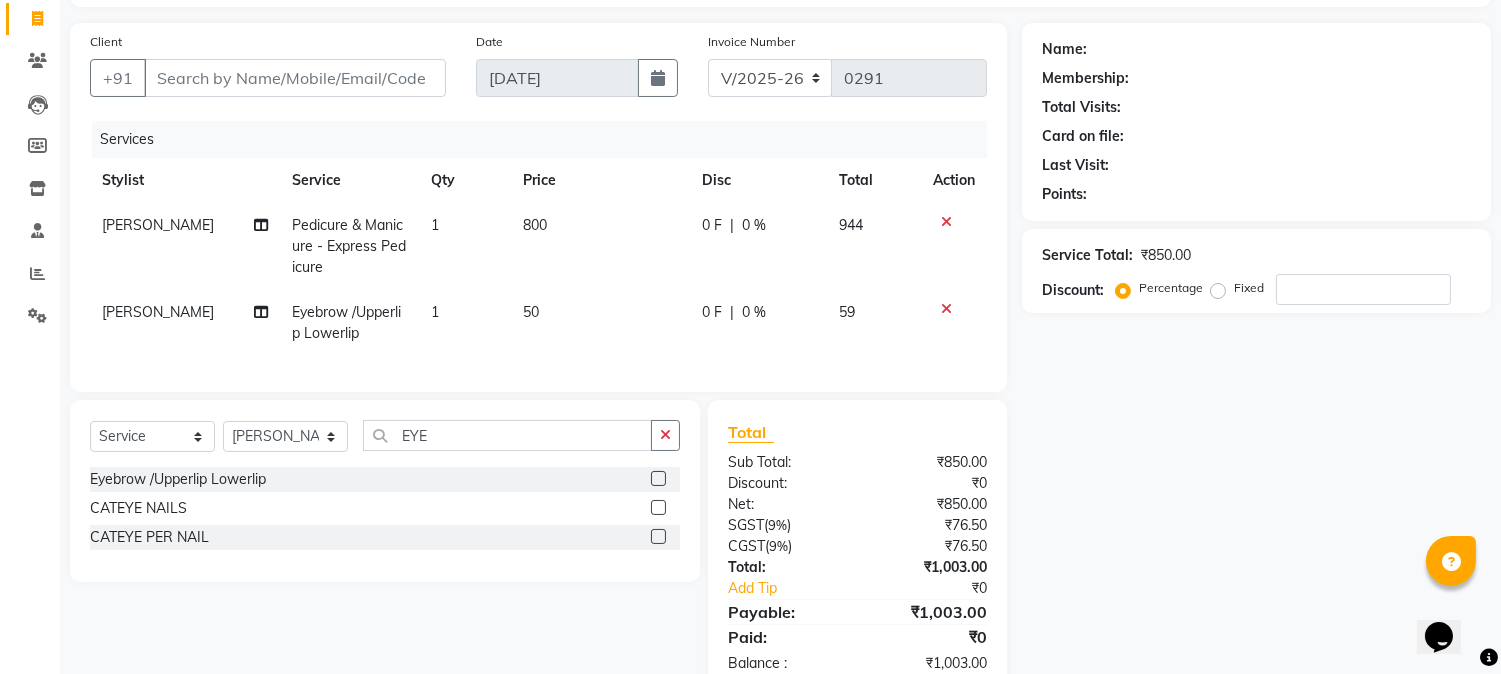 click 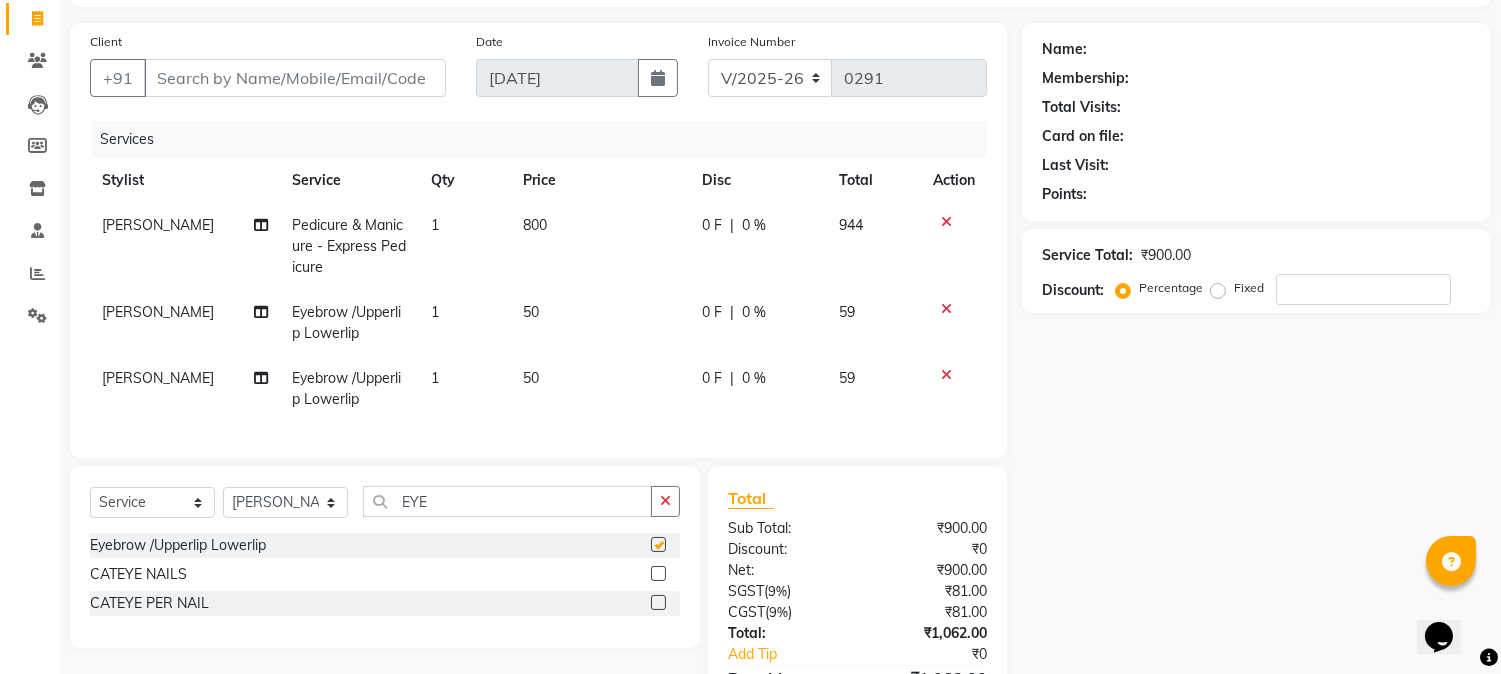 checkbox on "false" 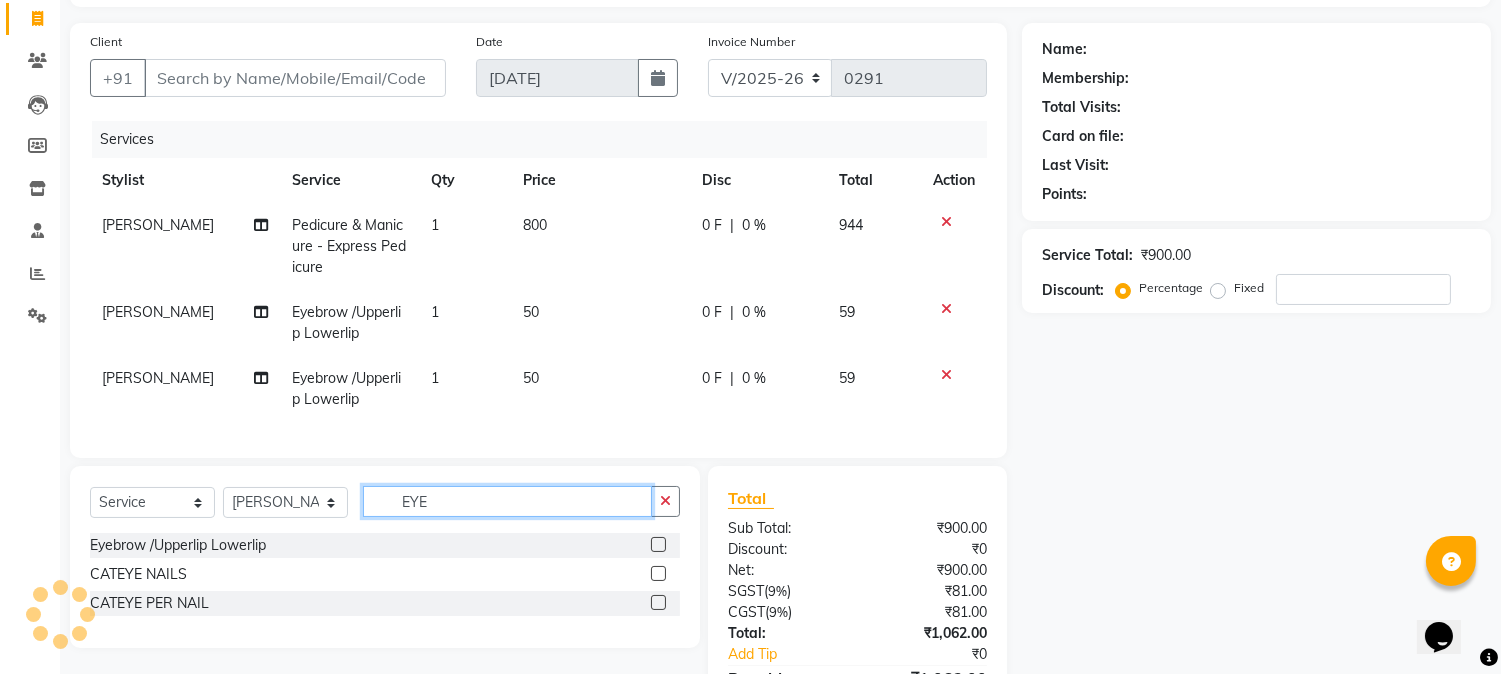 click on "EYE" 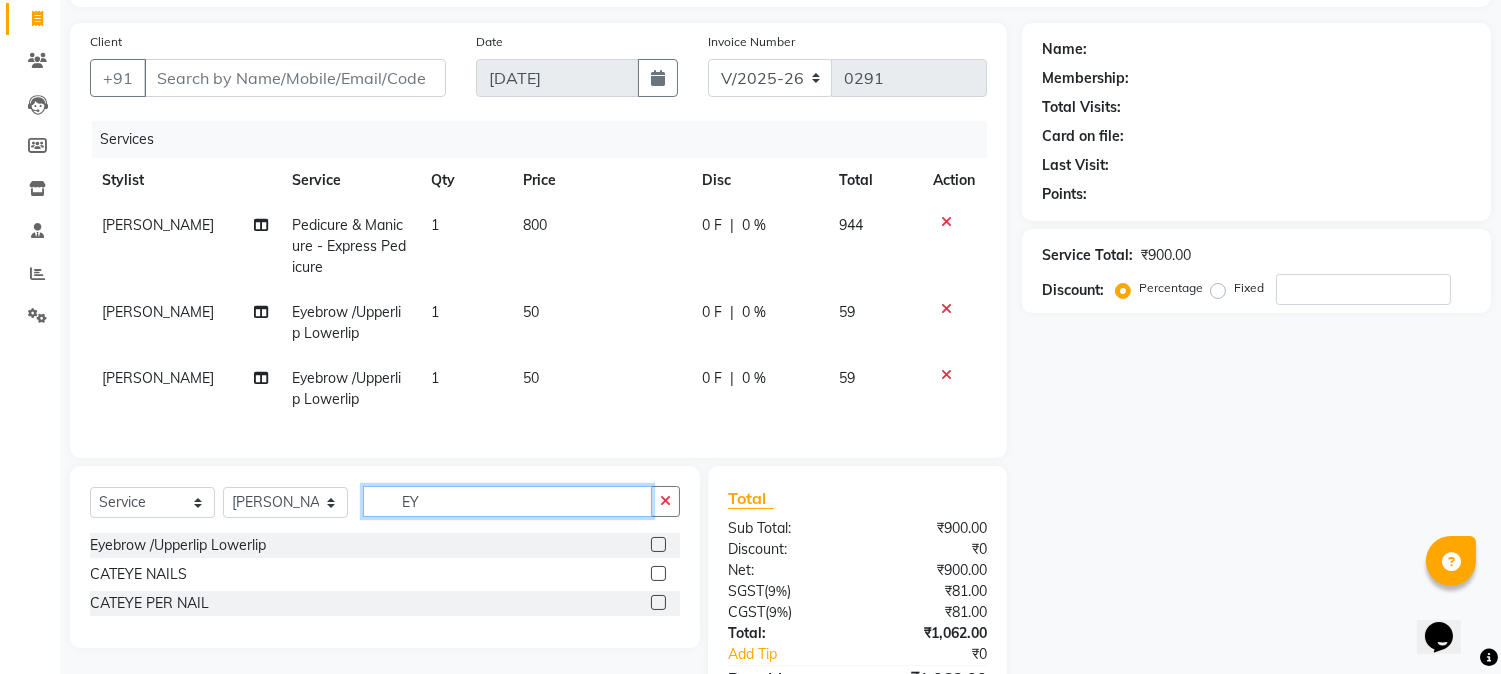 type on "E" 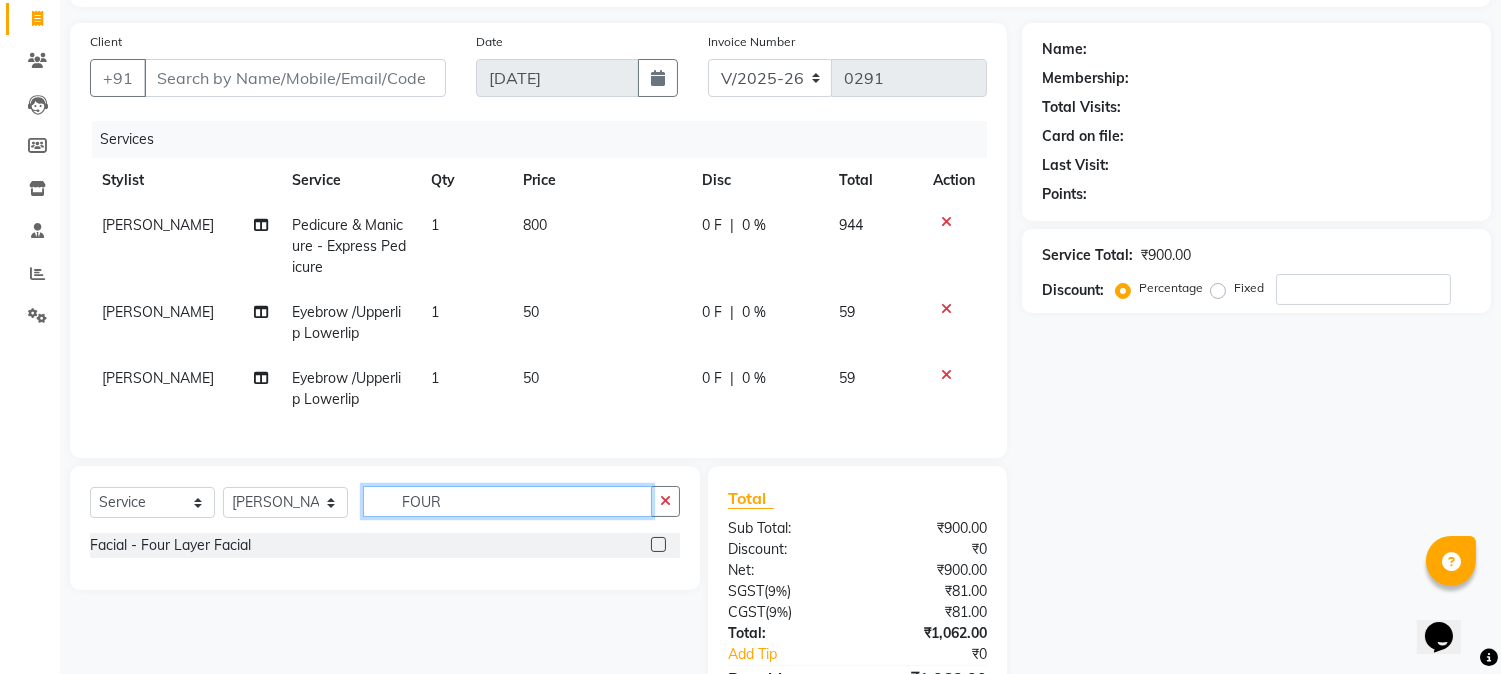 click on "FOUR" 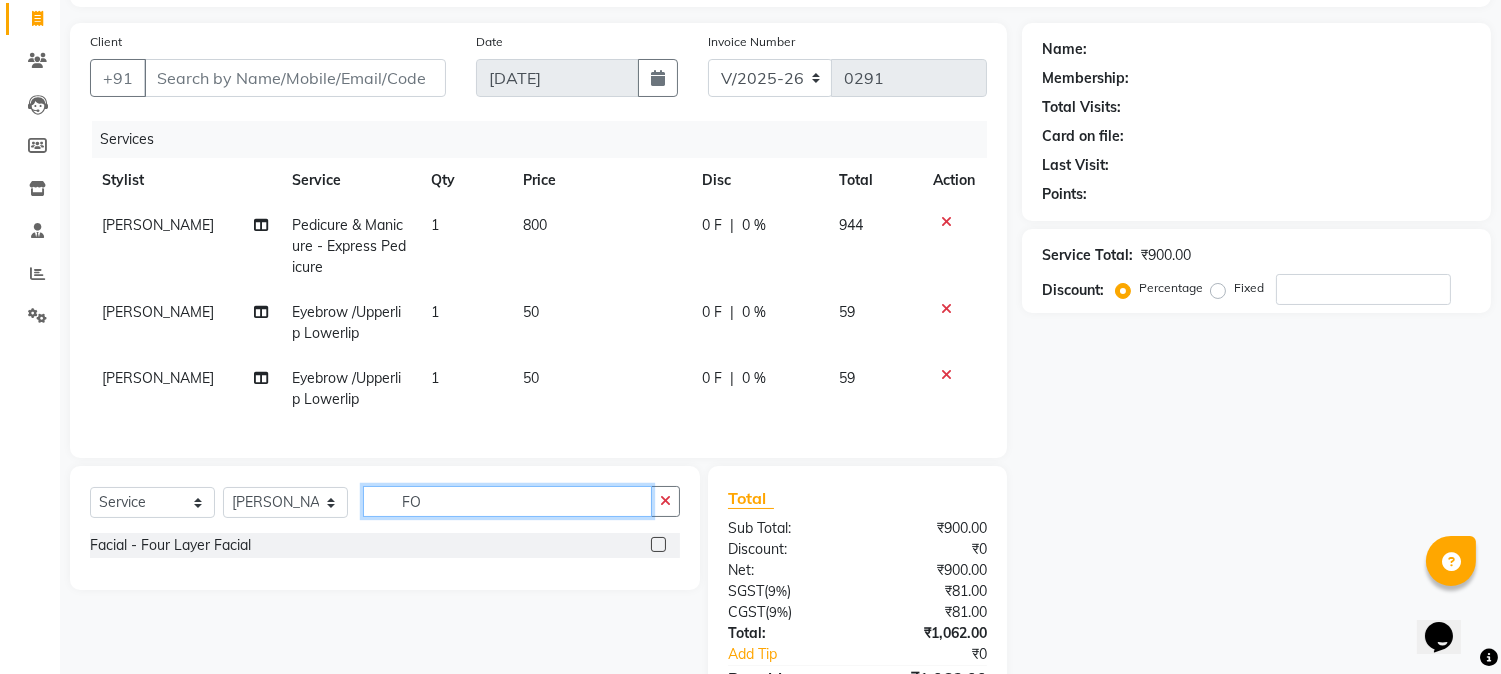 type on "F" 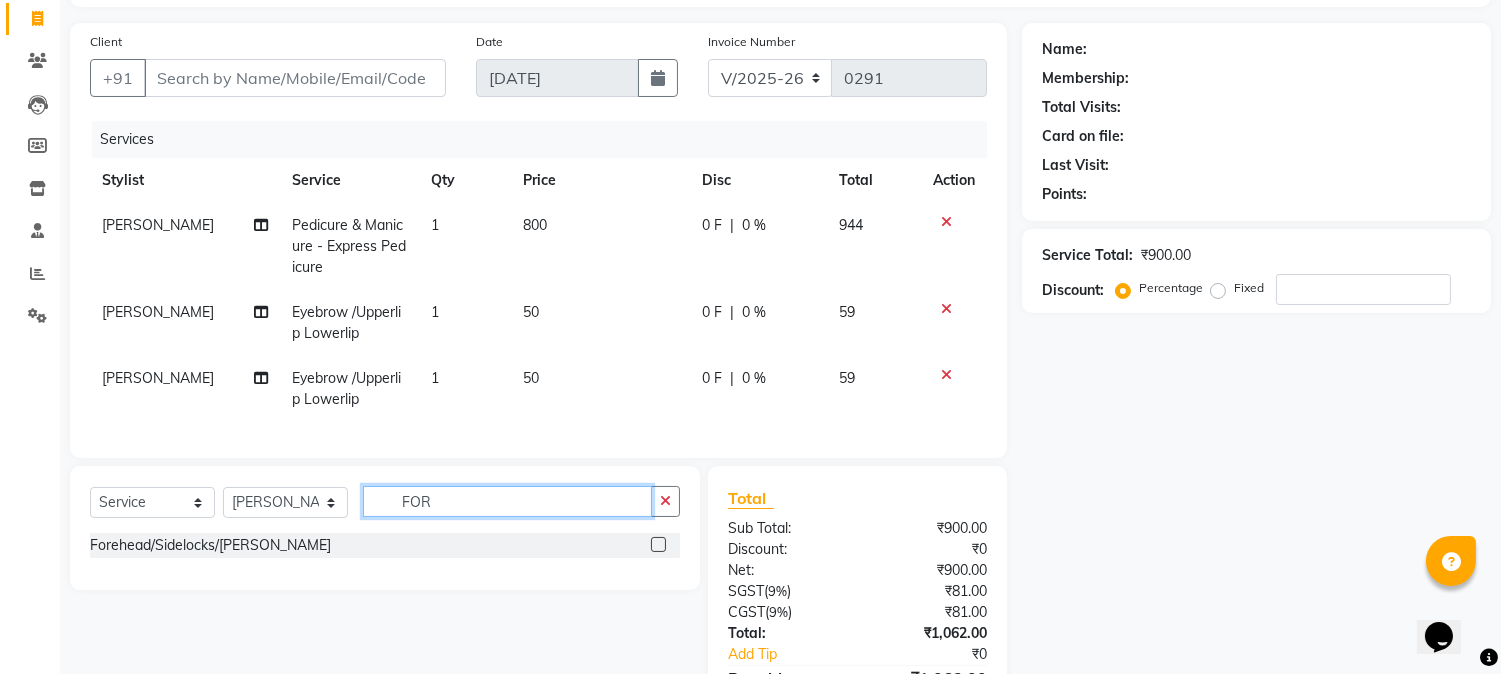 type on "FOR" 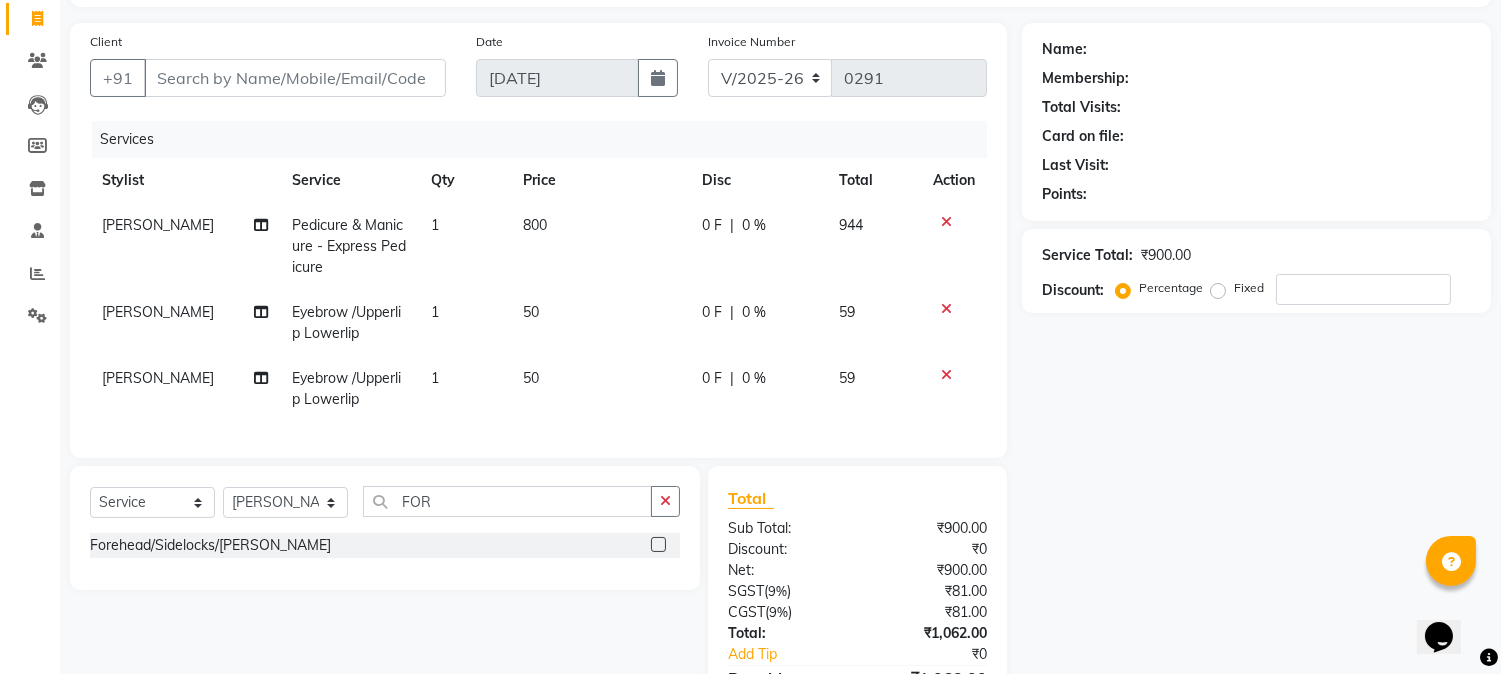 click 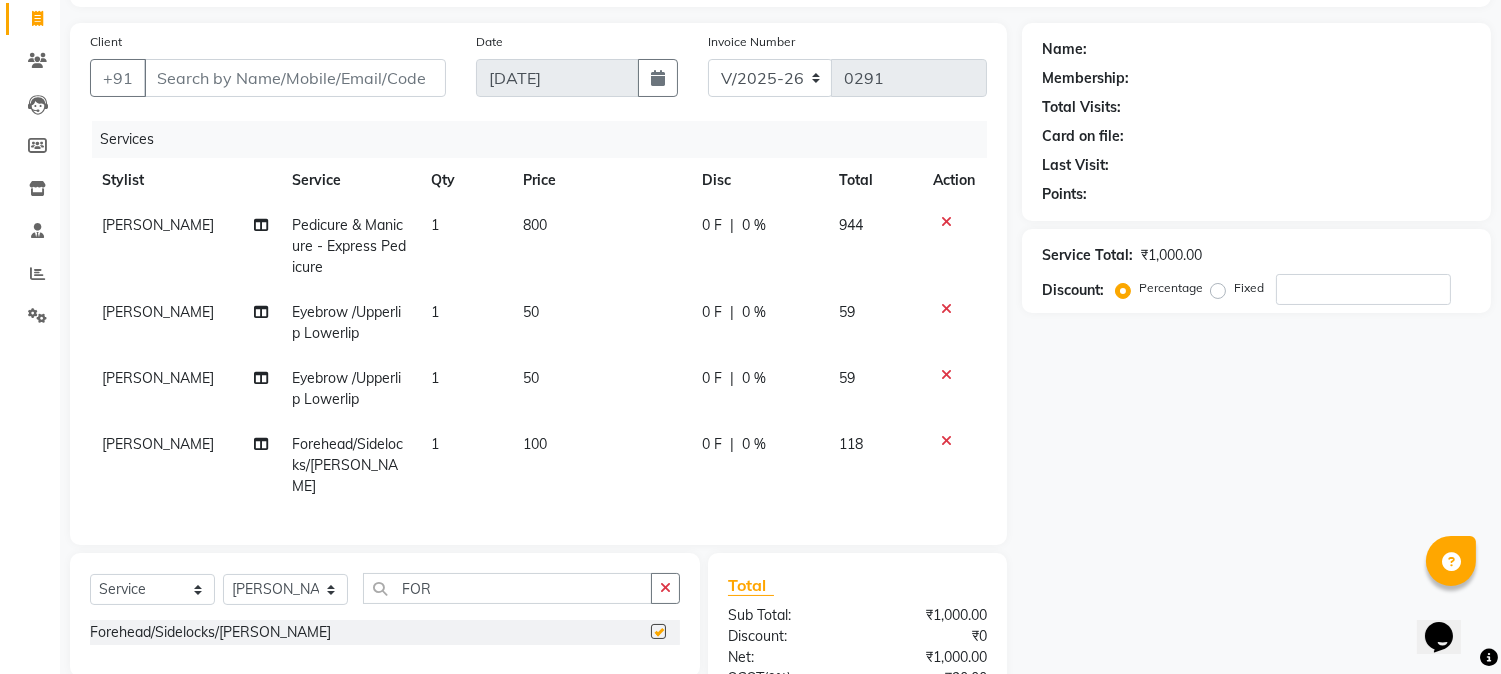 checkbox on "false" 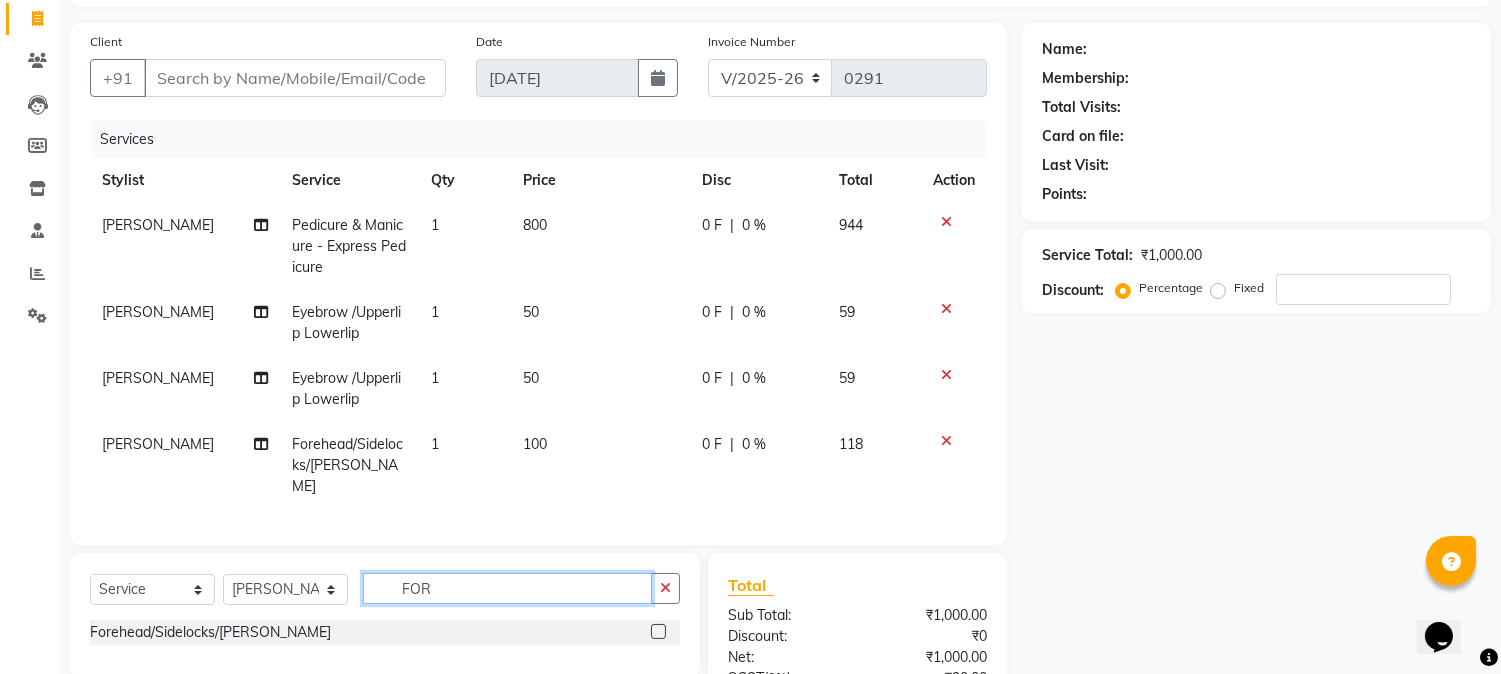 click on "FOR" 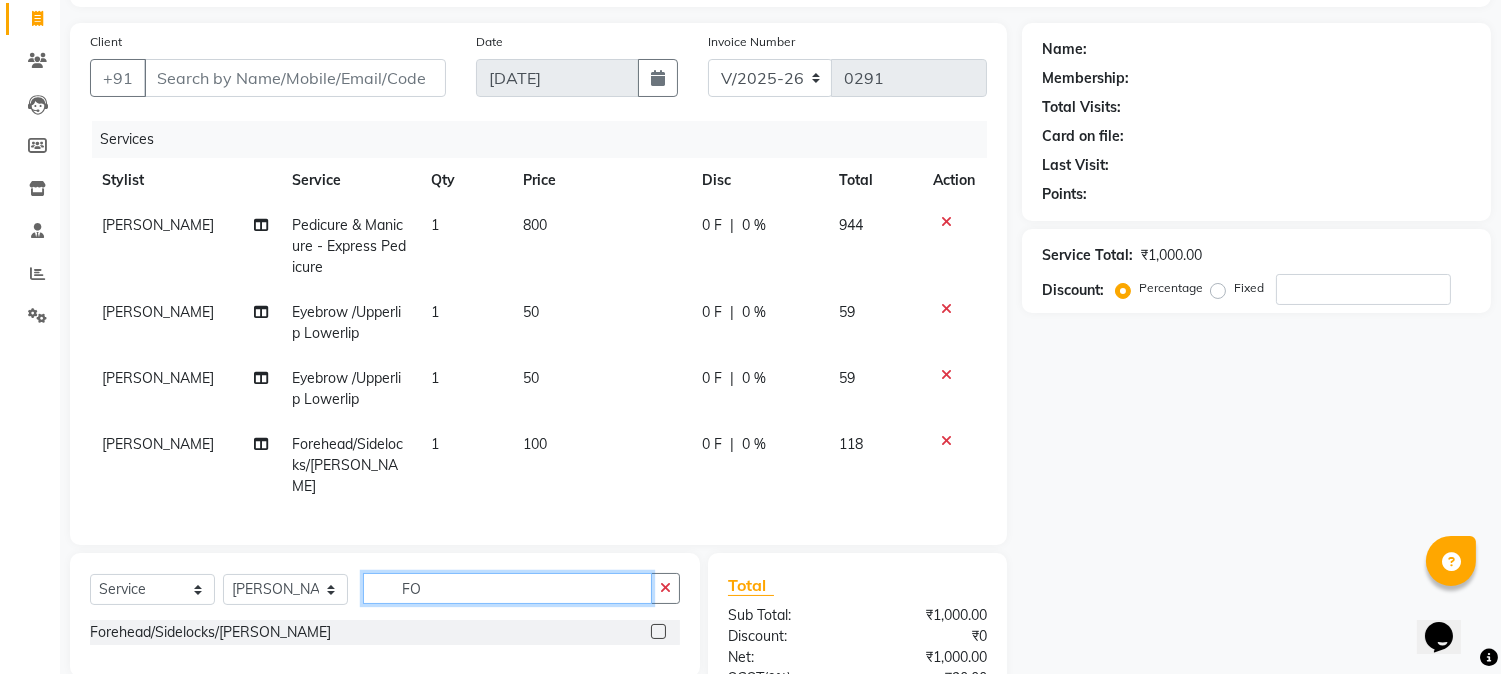 type on "F" 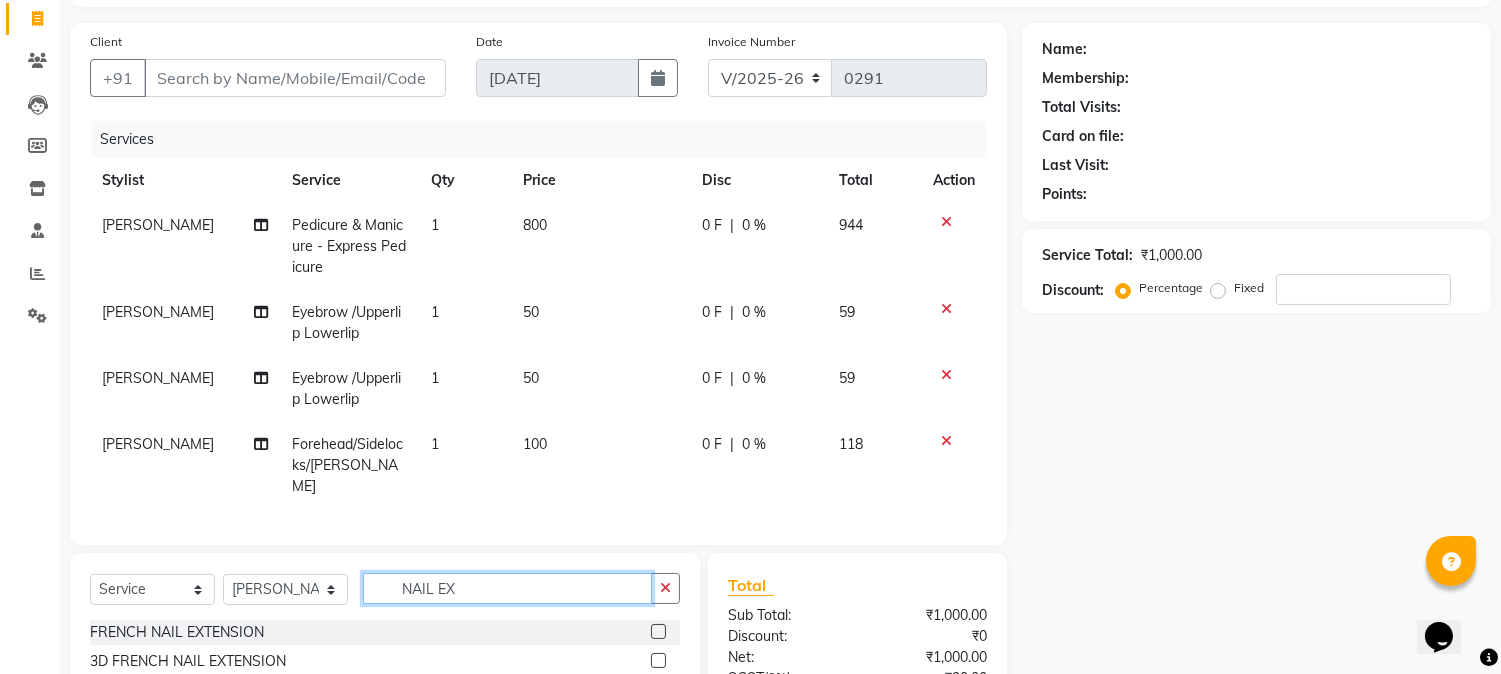 scroll, scrollTop: 325, scrollLeft: 0, axis: vertical 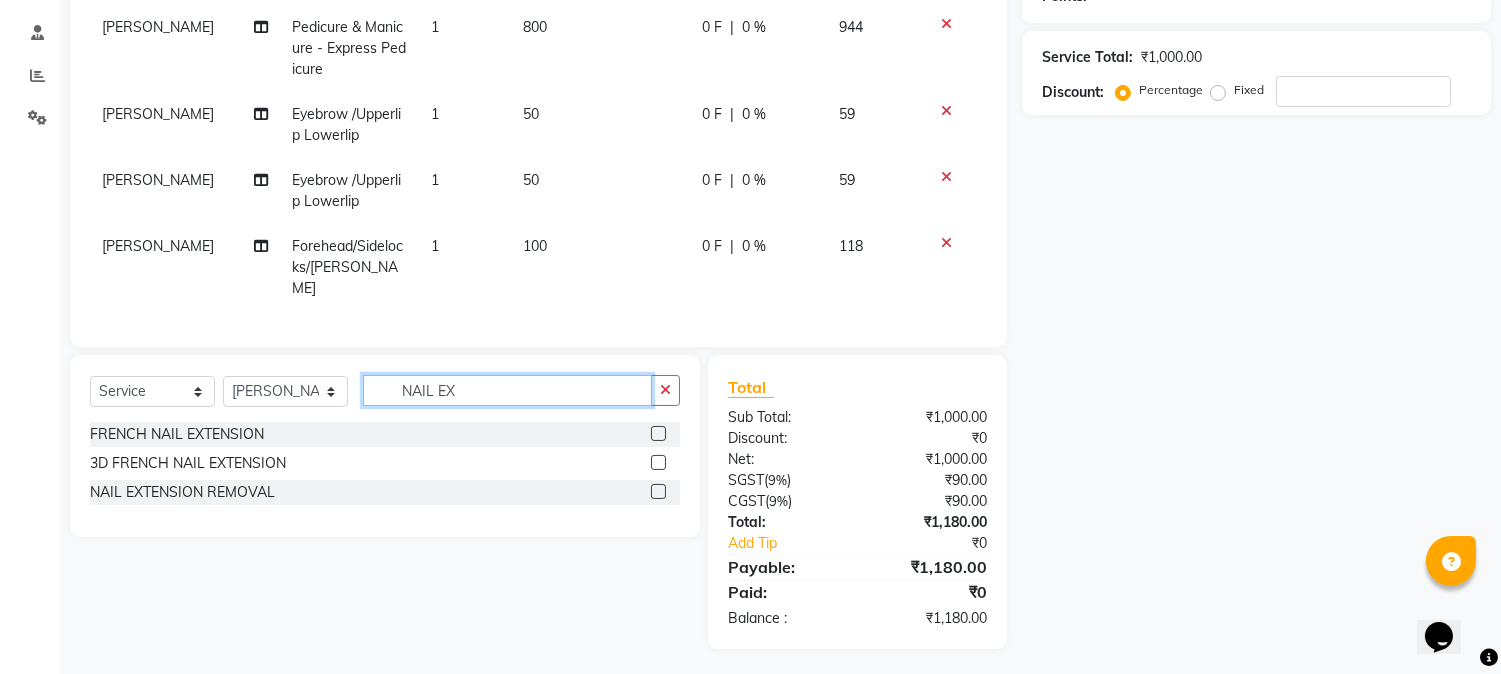 click on "NAIL EX" 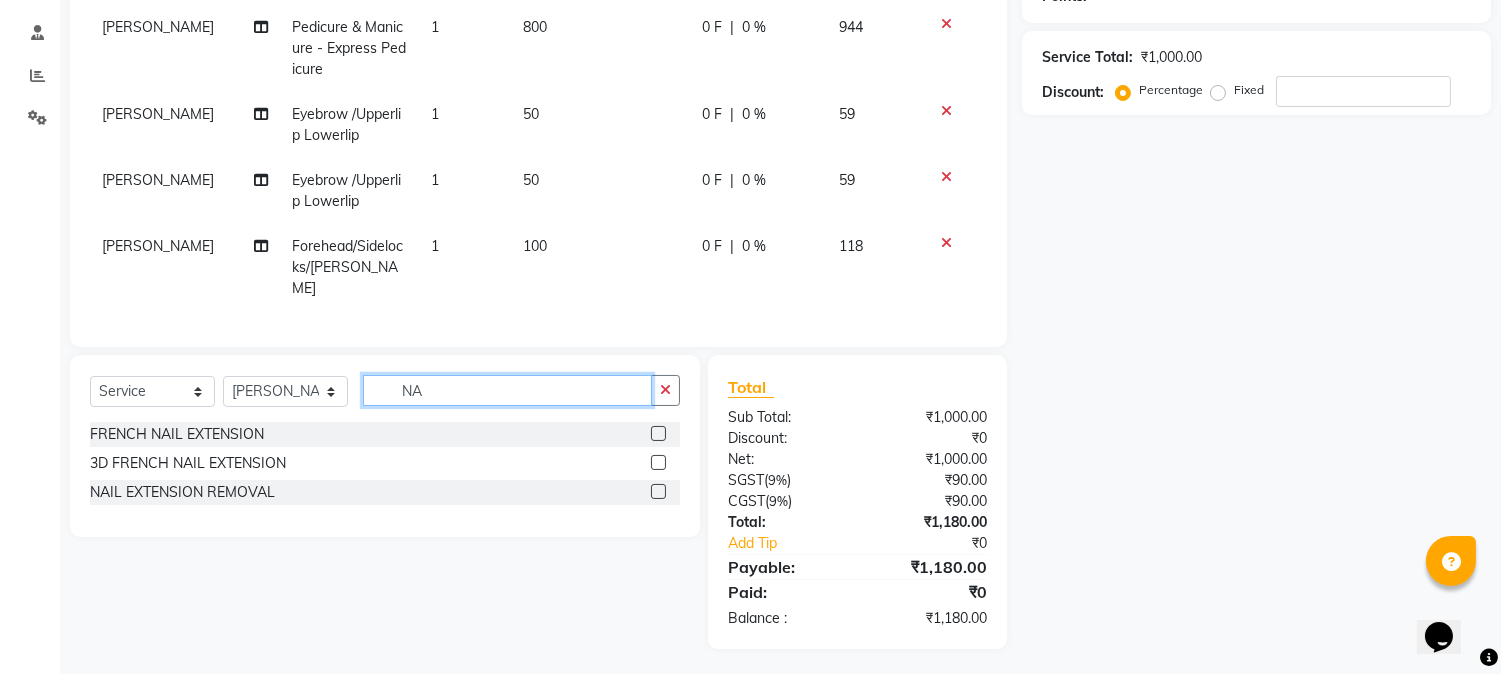 type on "N" 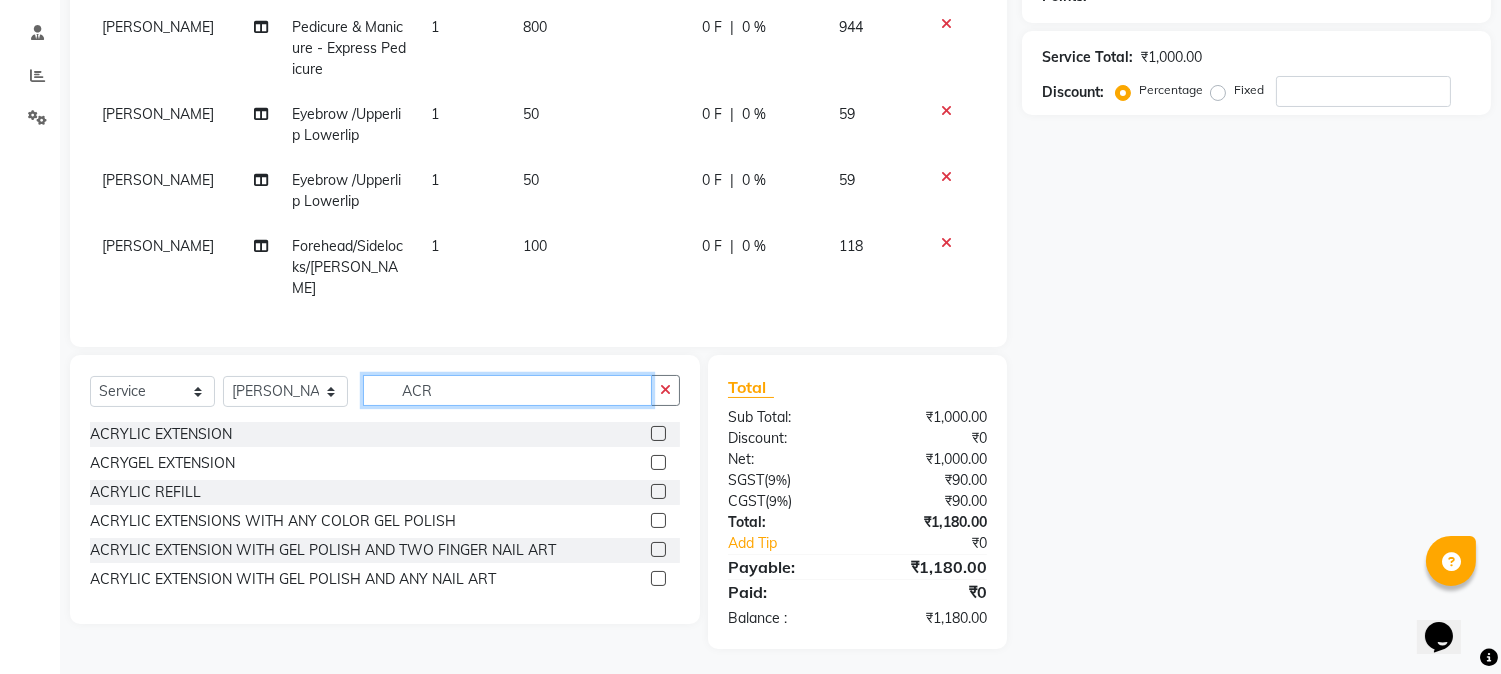 type on "ACR" 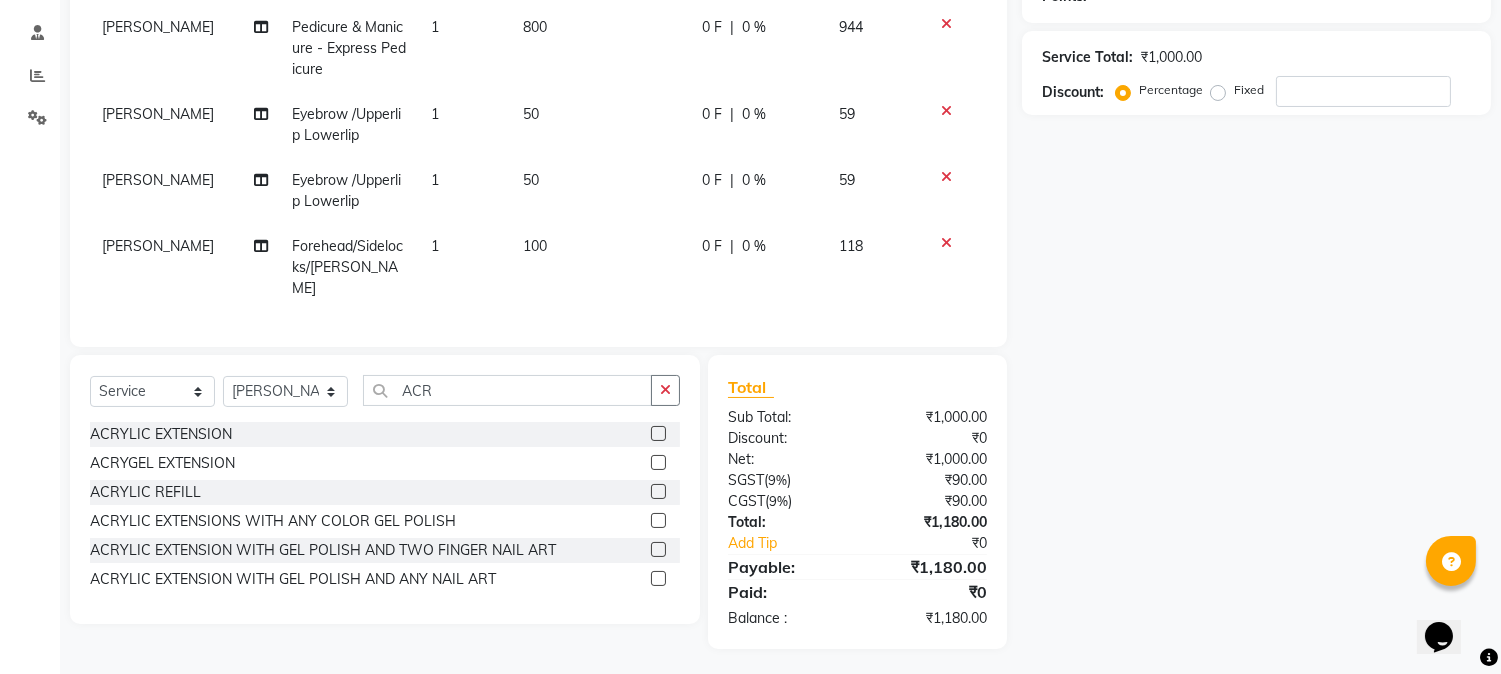 click 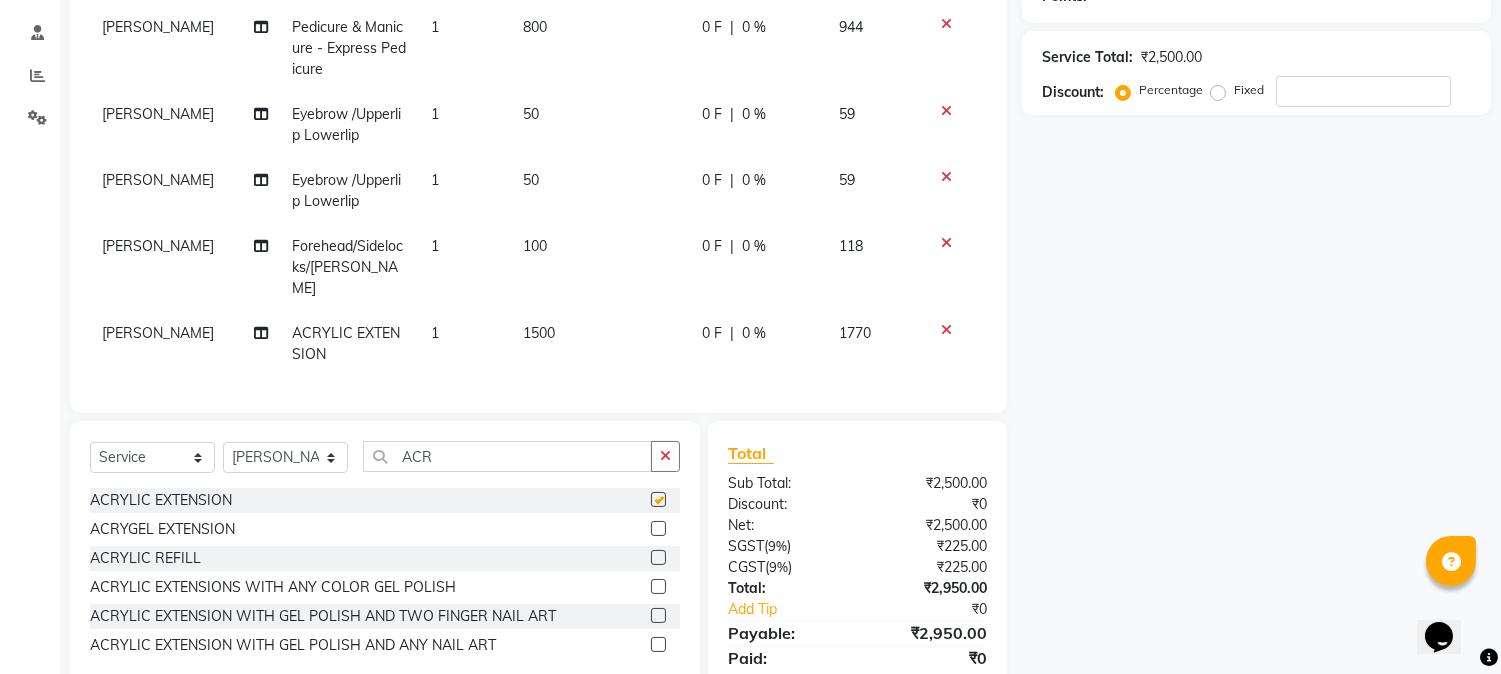checkbox on "false" 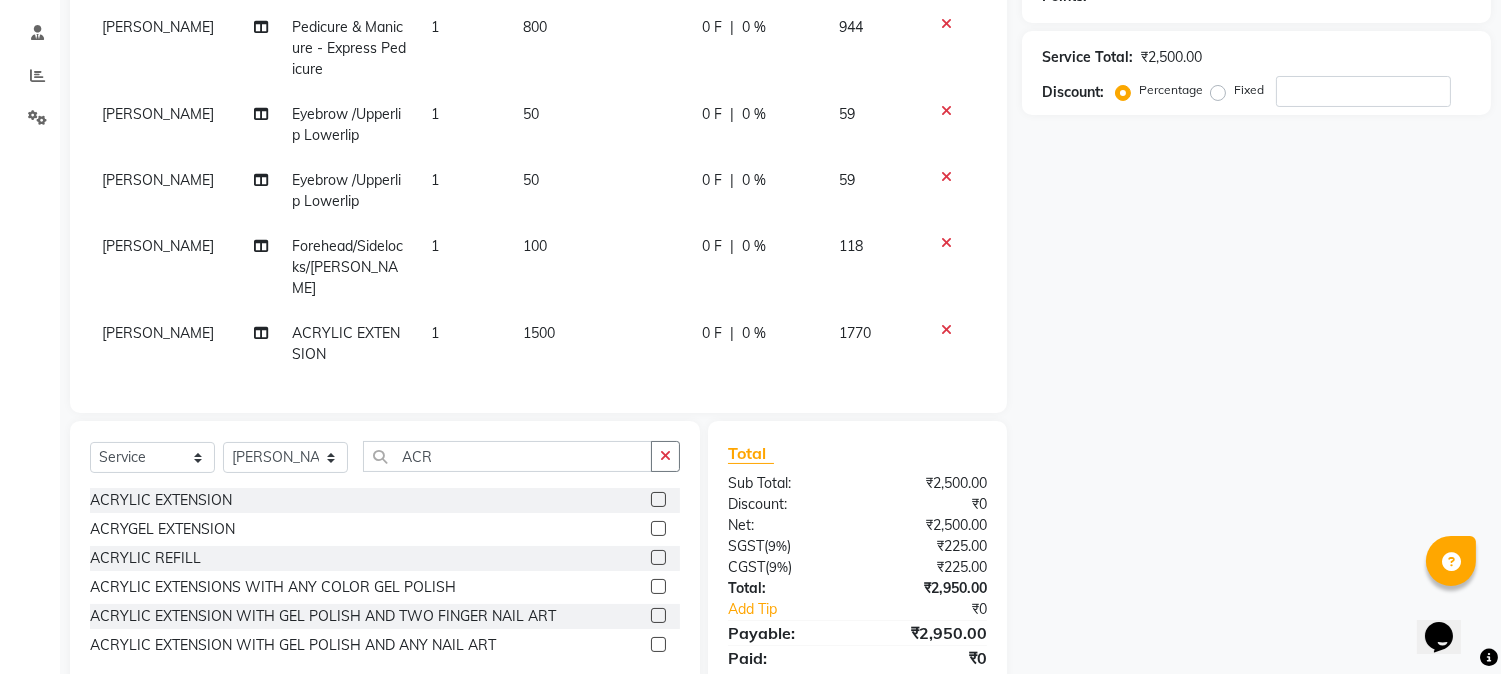 click 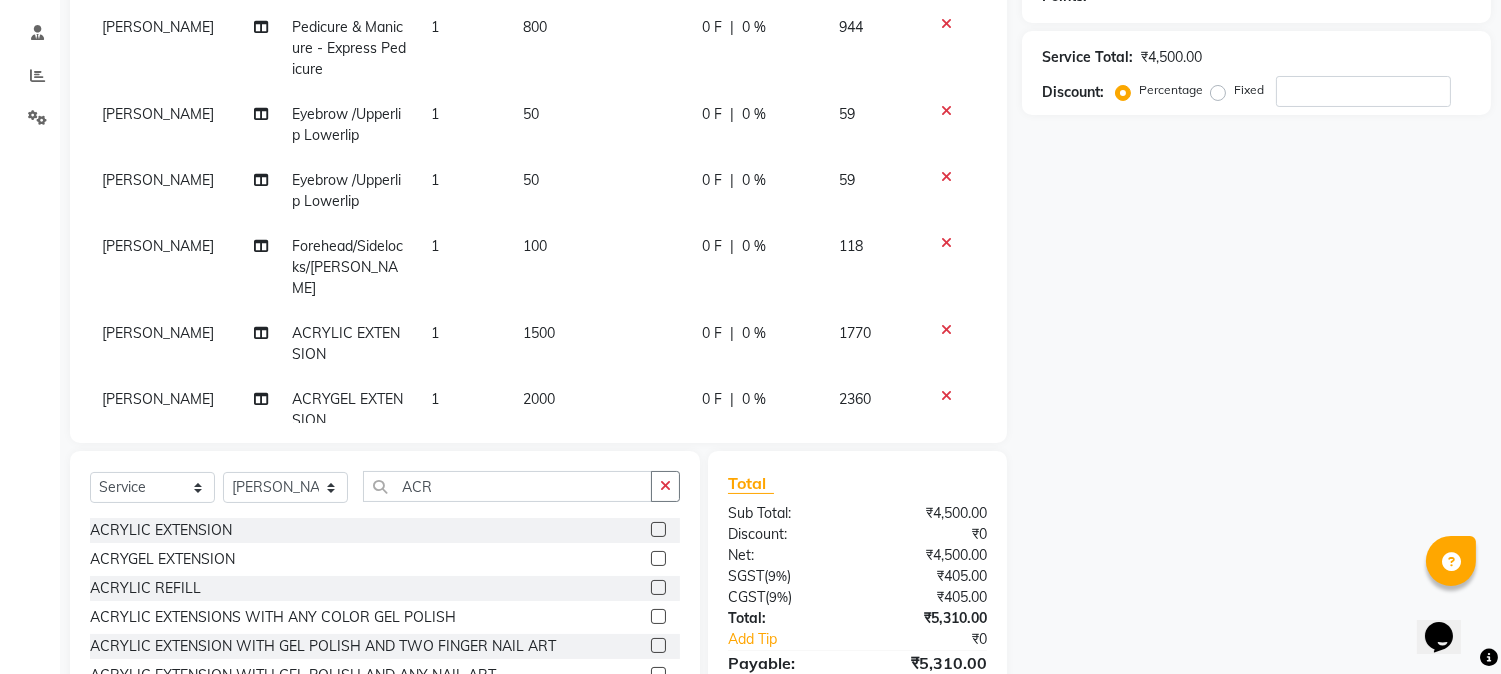 click 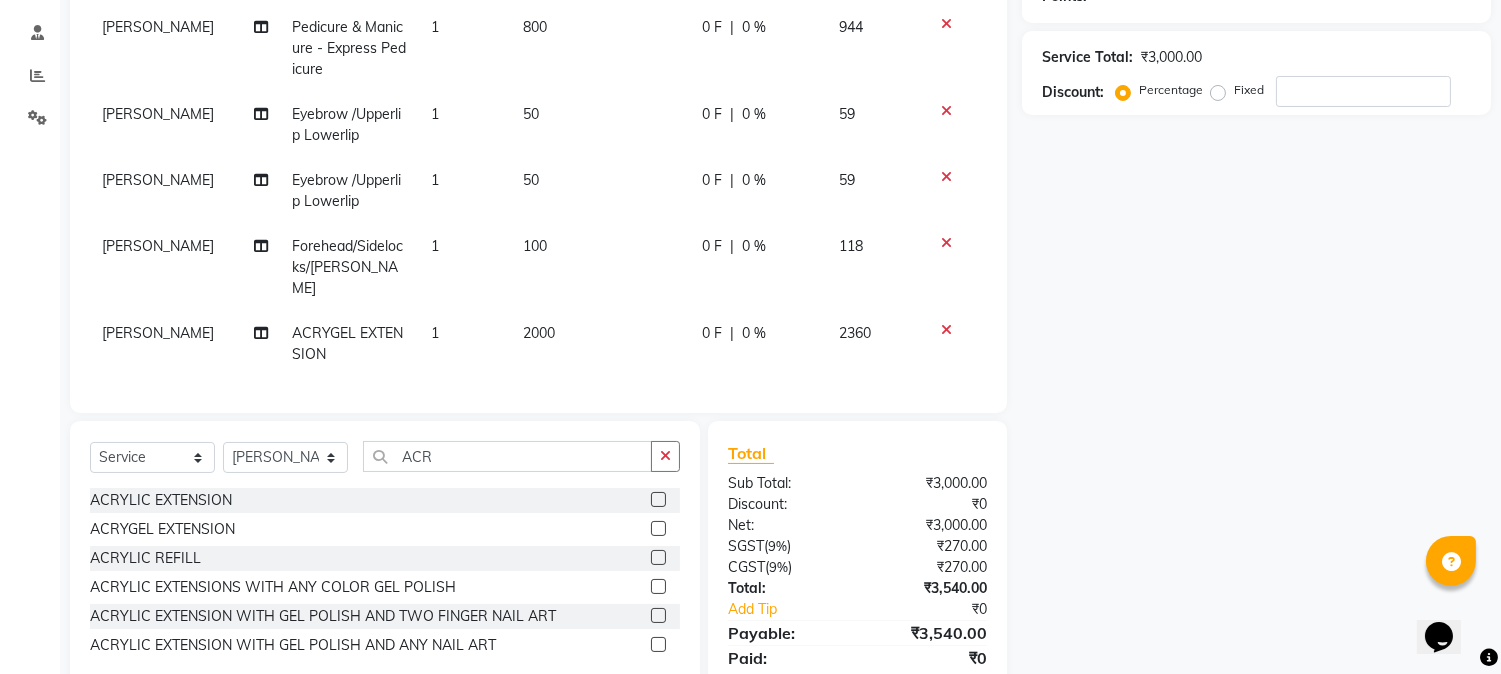 click 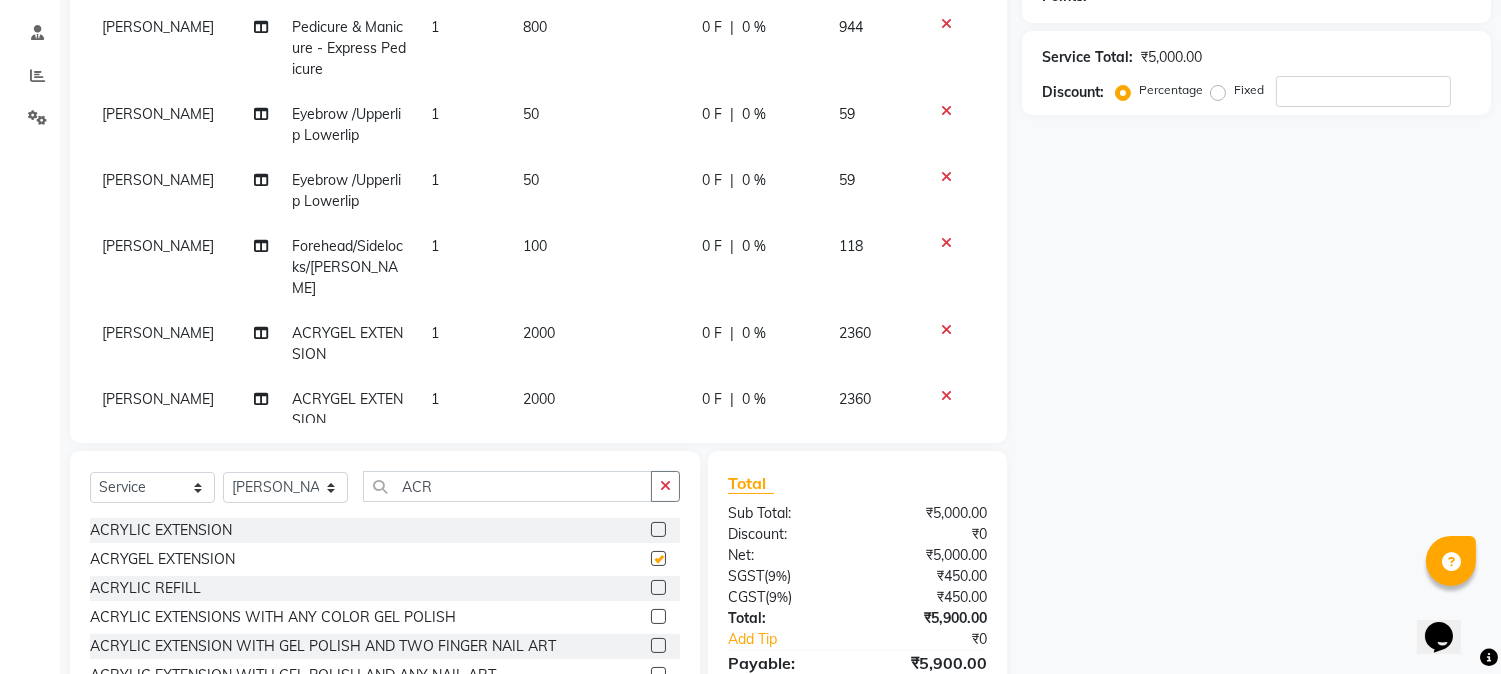 checkbox on "false" 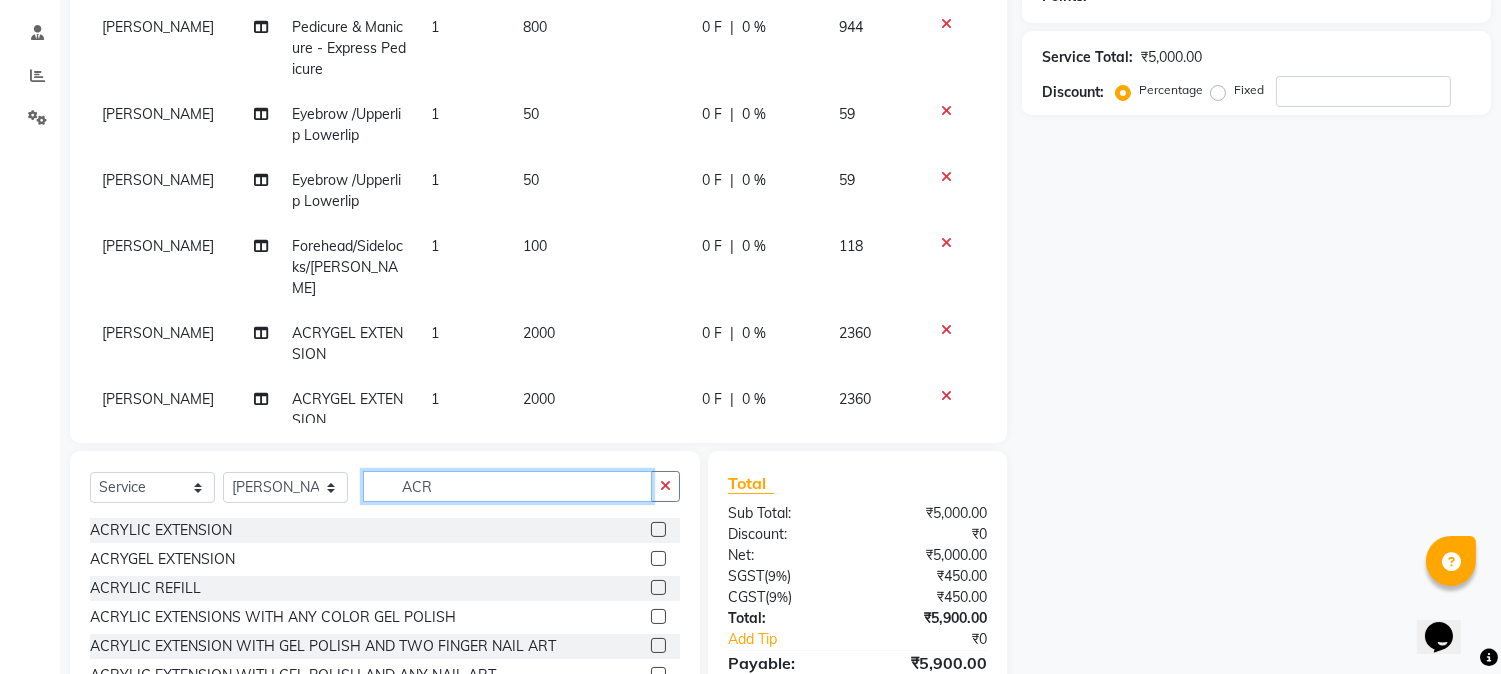 click on "ACR" 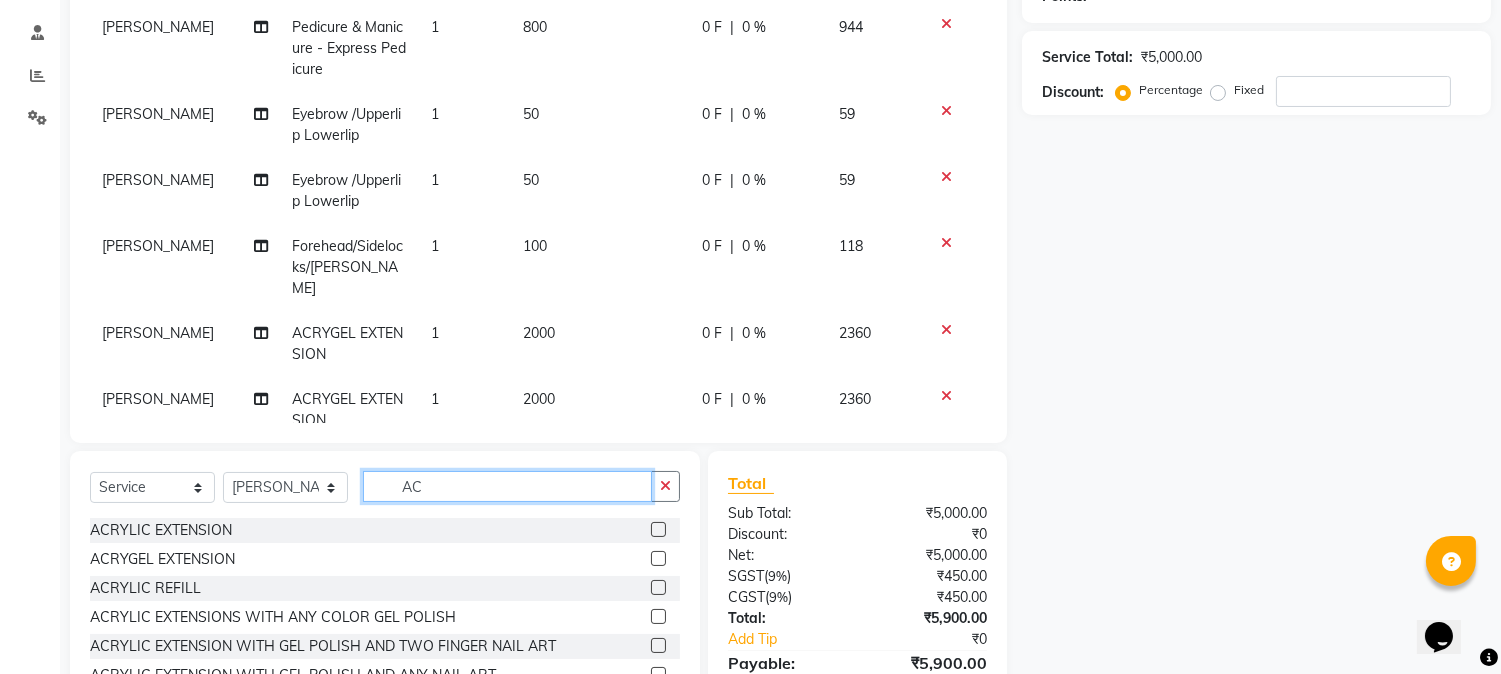 type on "A" 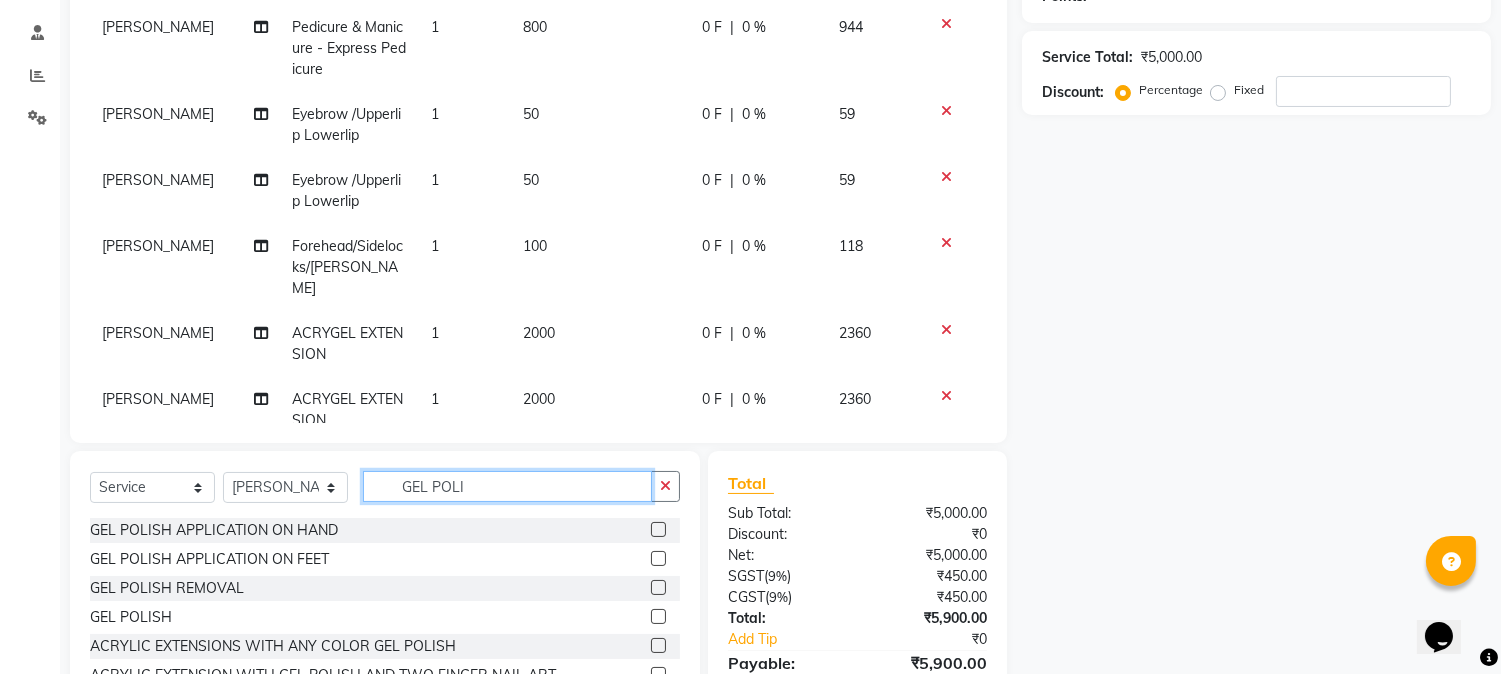 type on "GEL POLI" 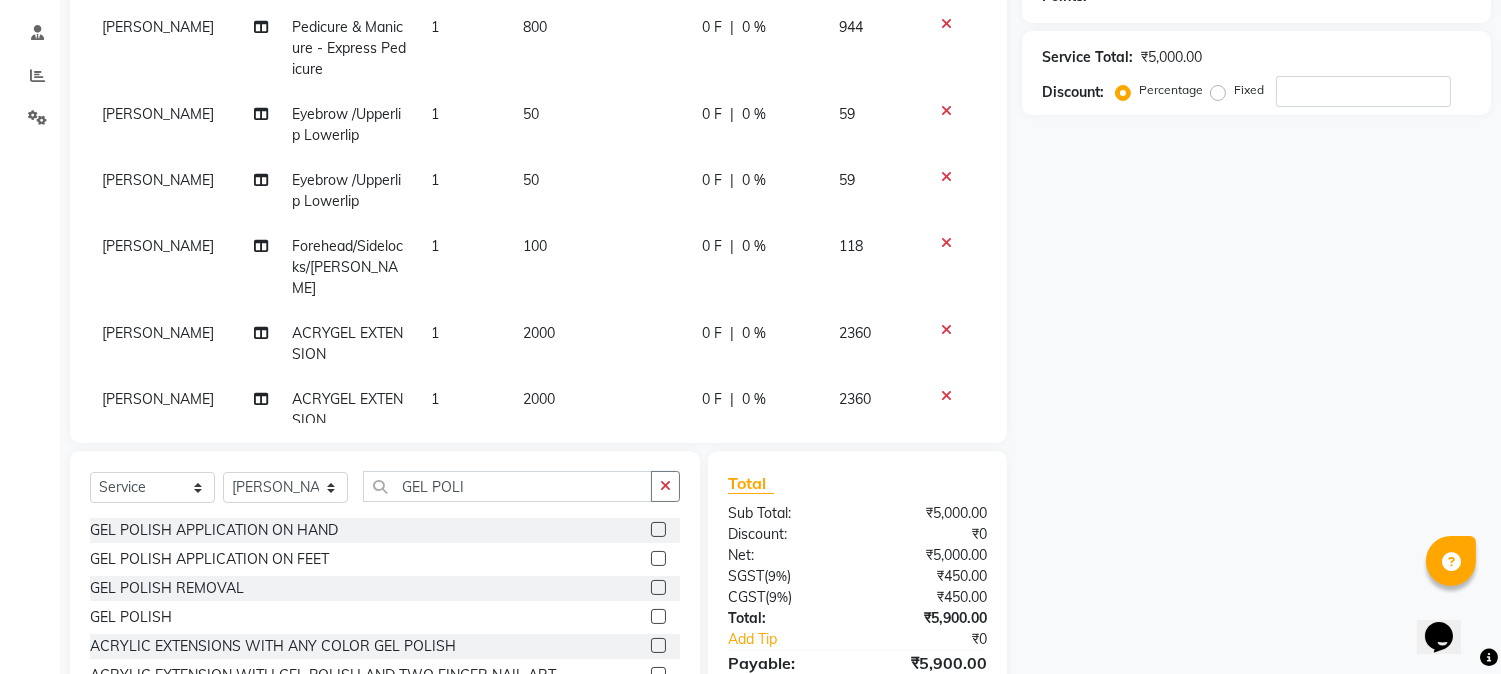 click 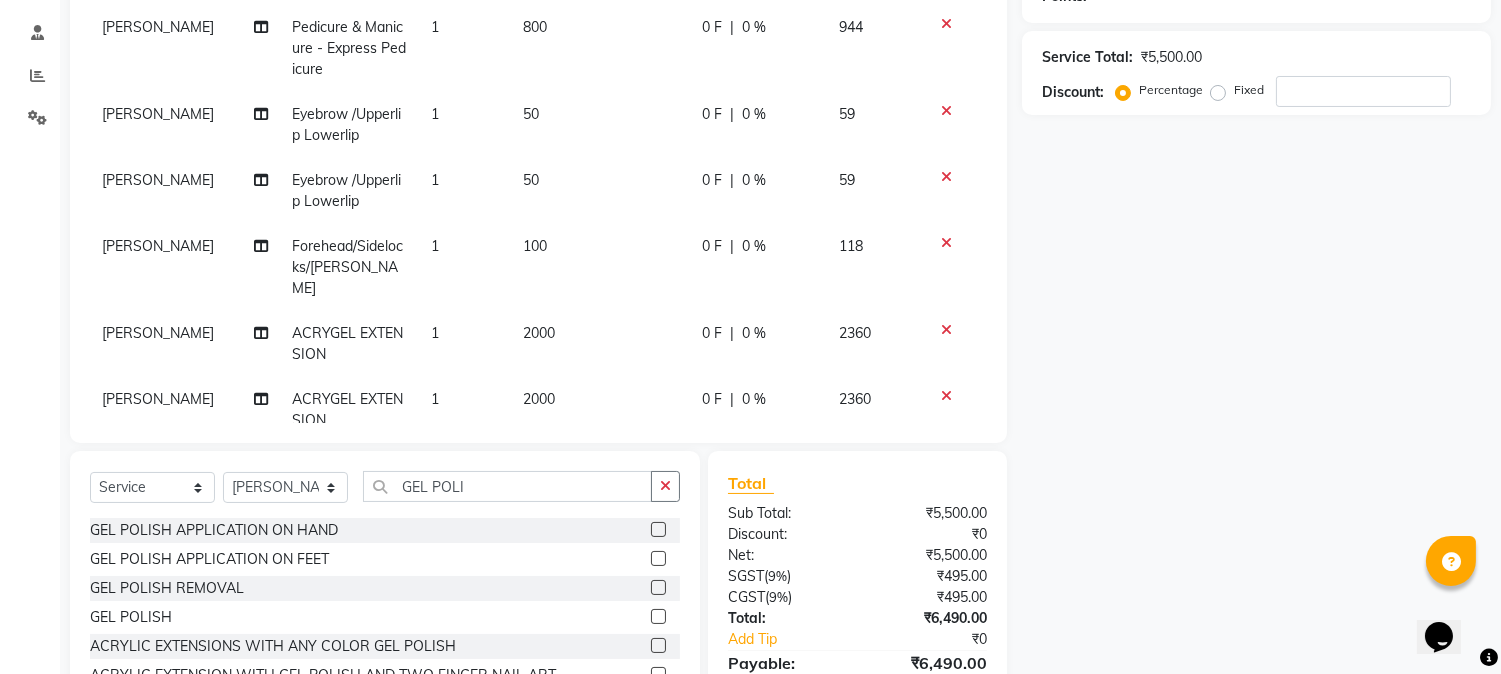 click 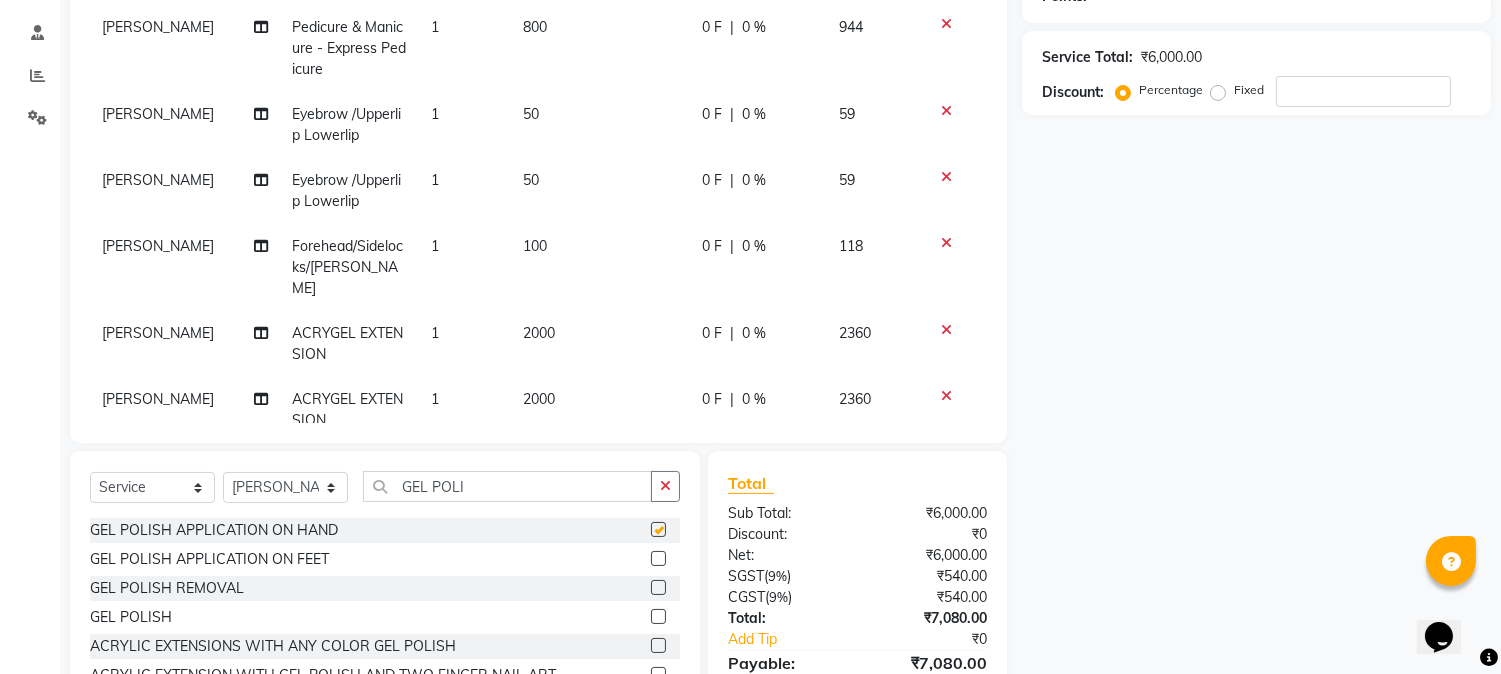 checkbox on "false" 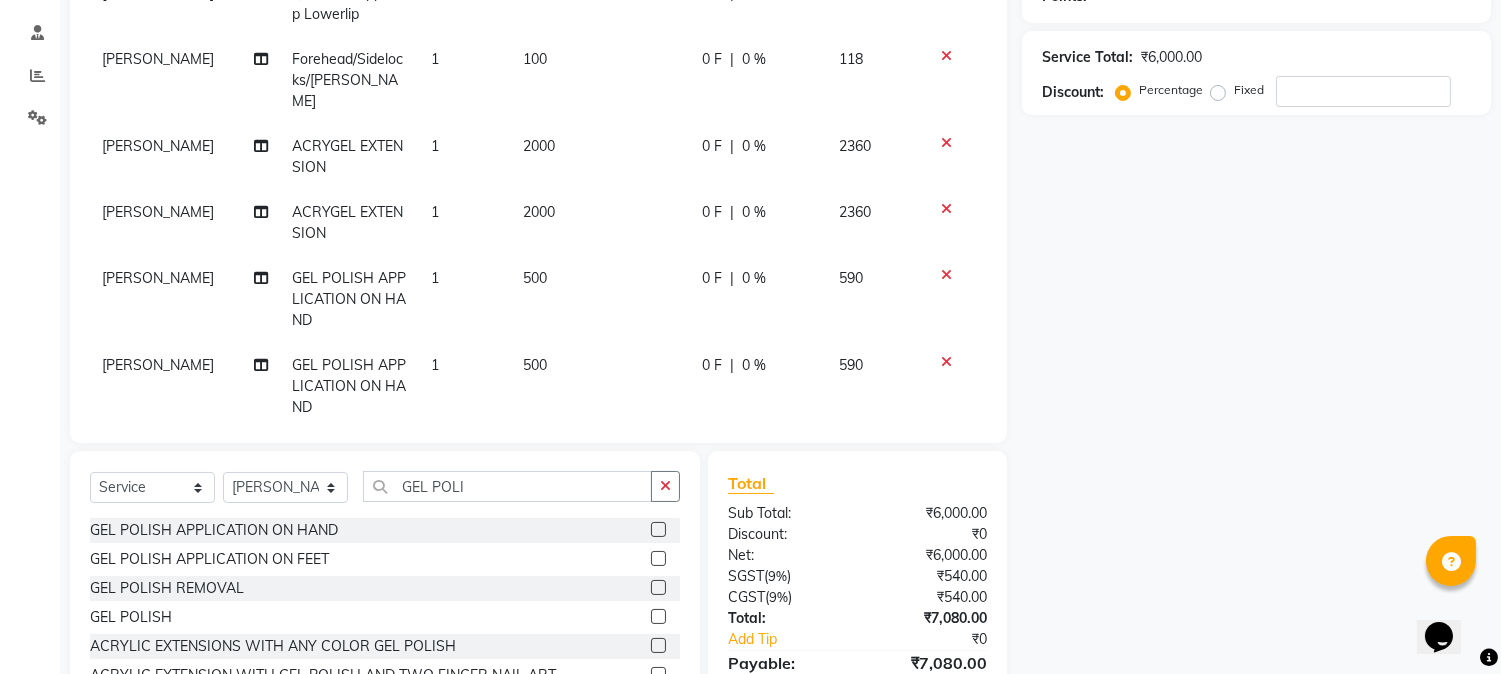 scroll, scrollTop: 205, scrollLeft: 0, axis: vertical 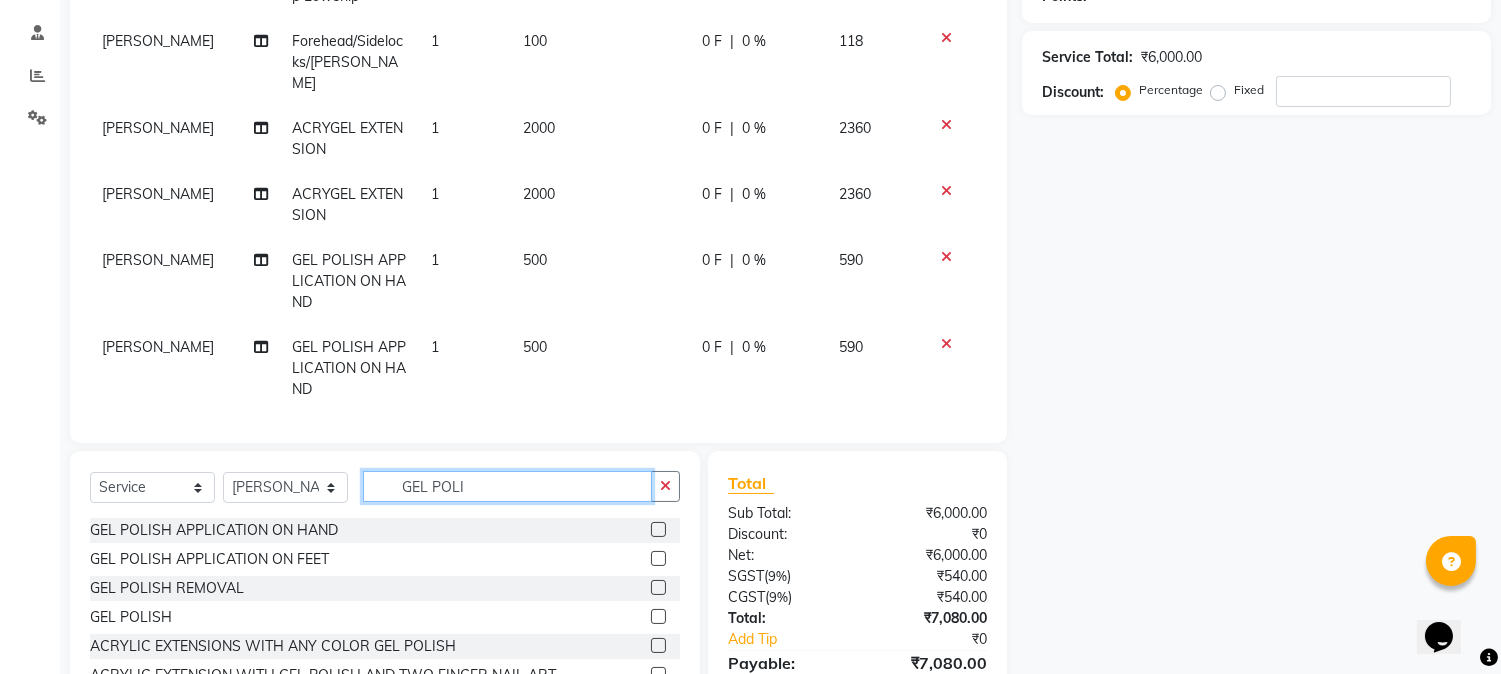 click on "GEL POLI" 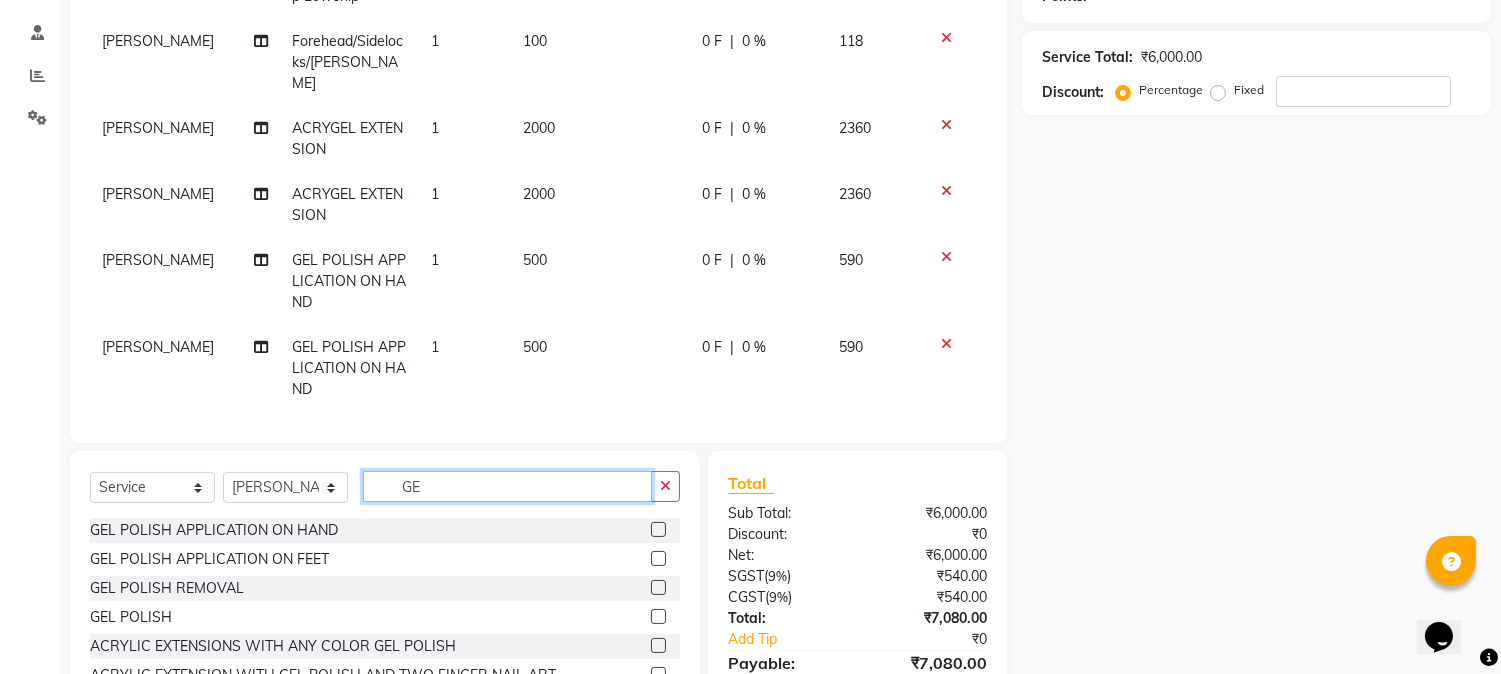 type on "G" 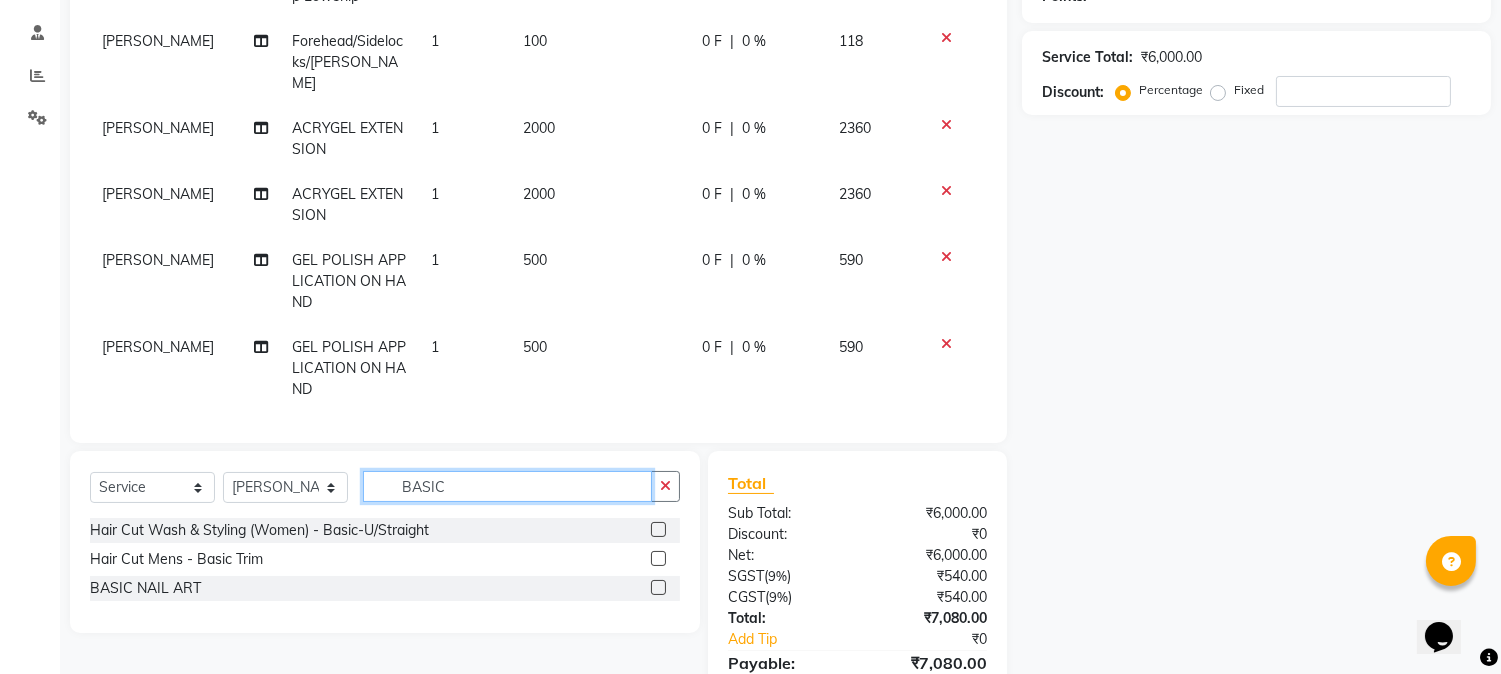 type on "BASIC" 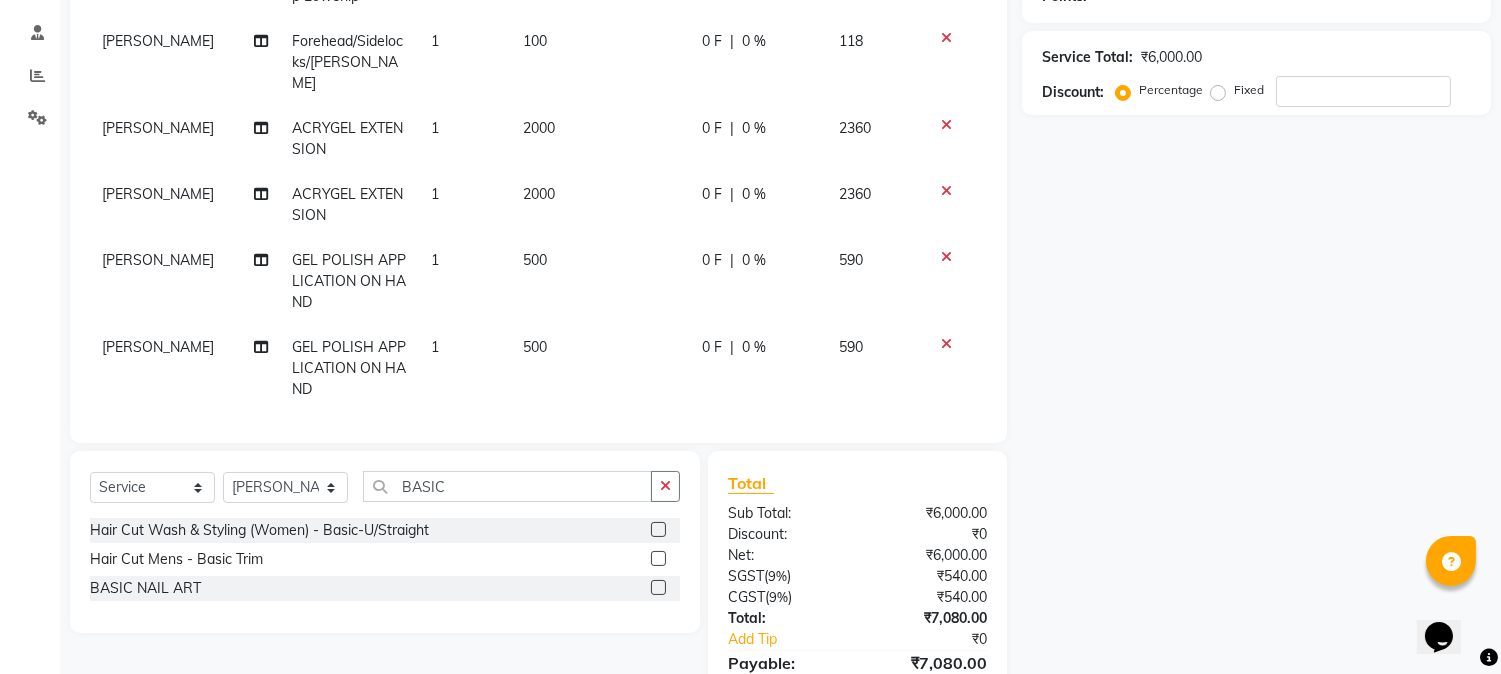 click 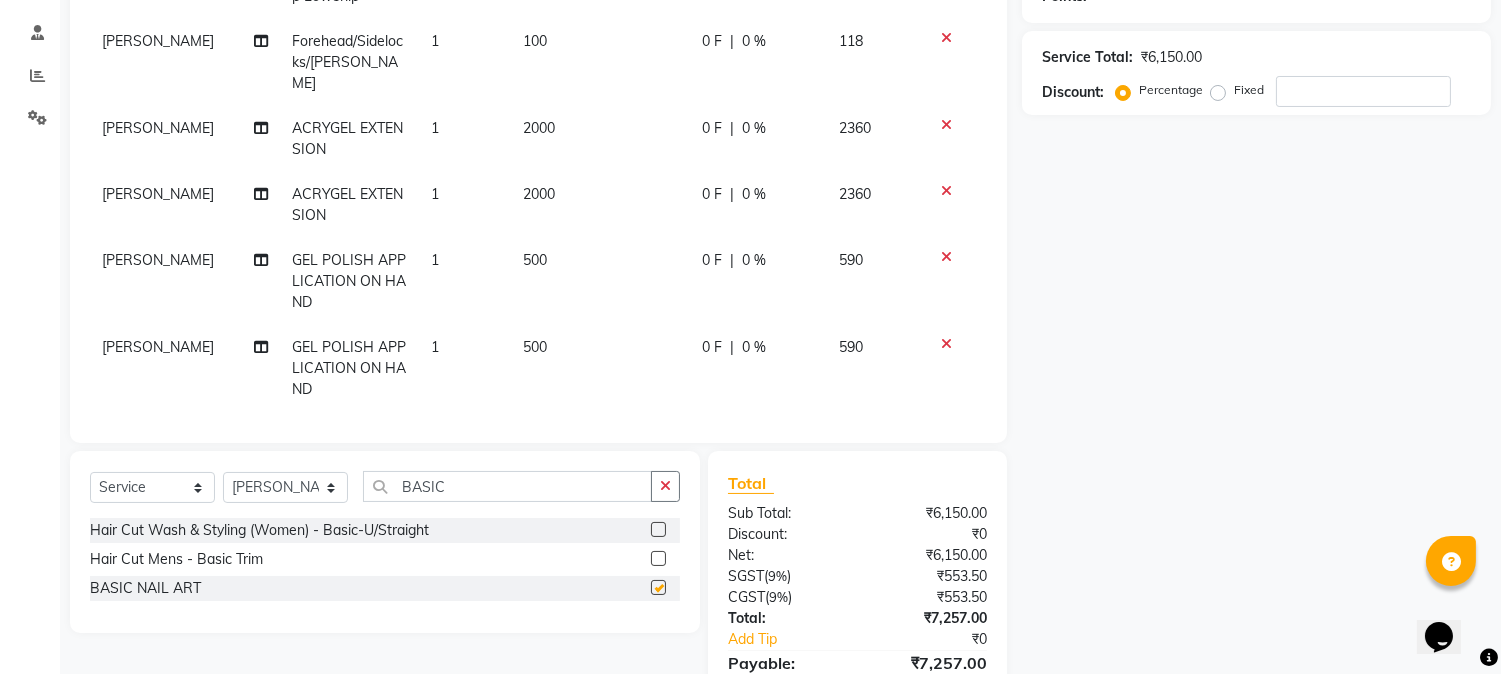 checkbox on "false" 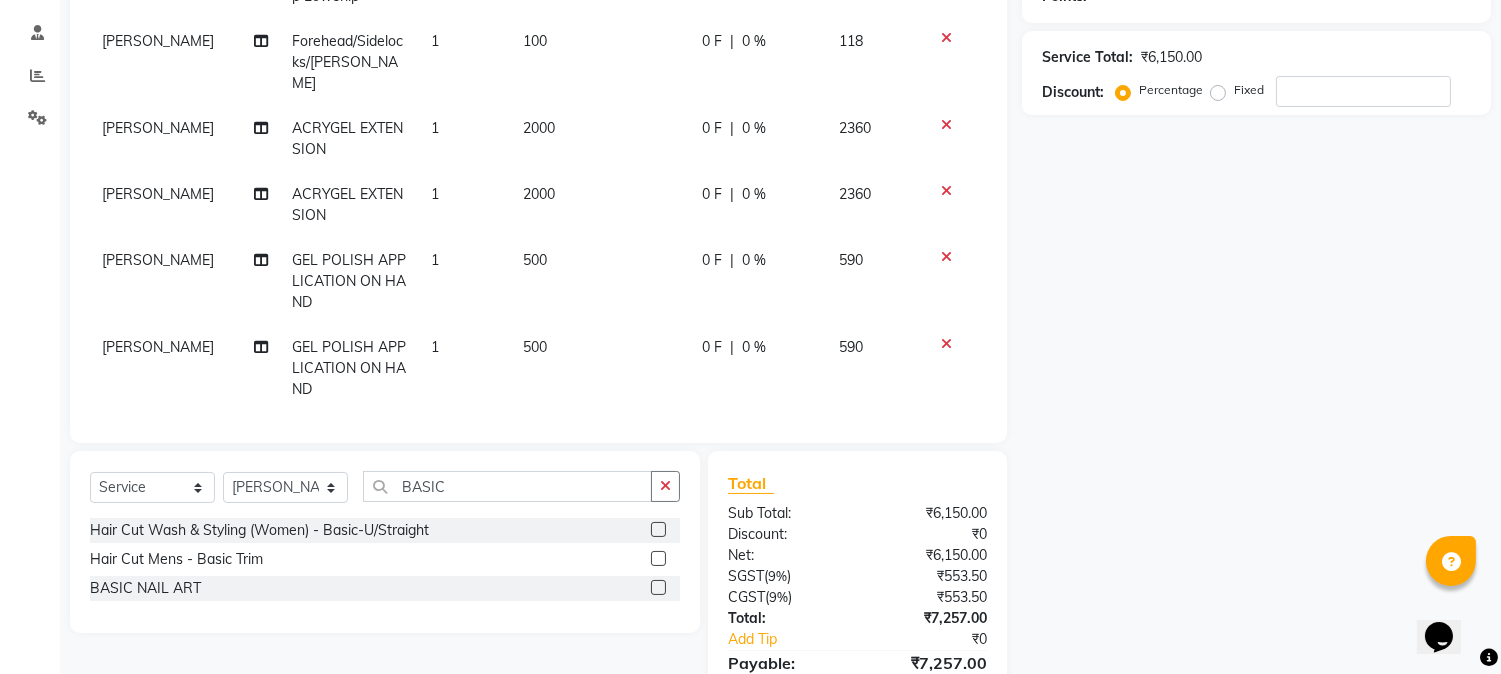 scroll, scrollTop: 250, scrollLeft: 0, axis: vertical 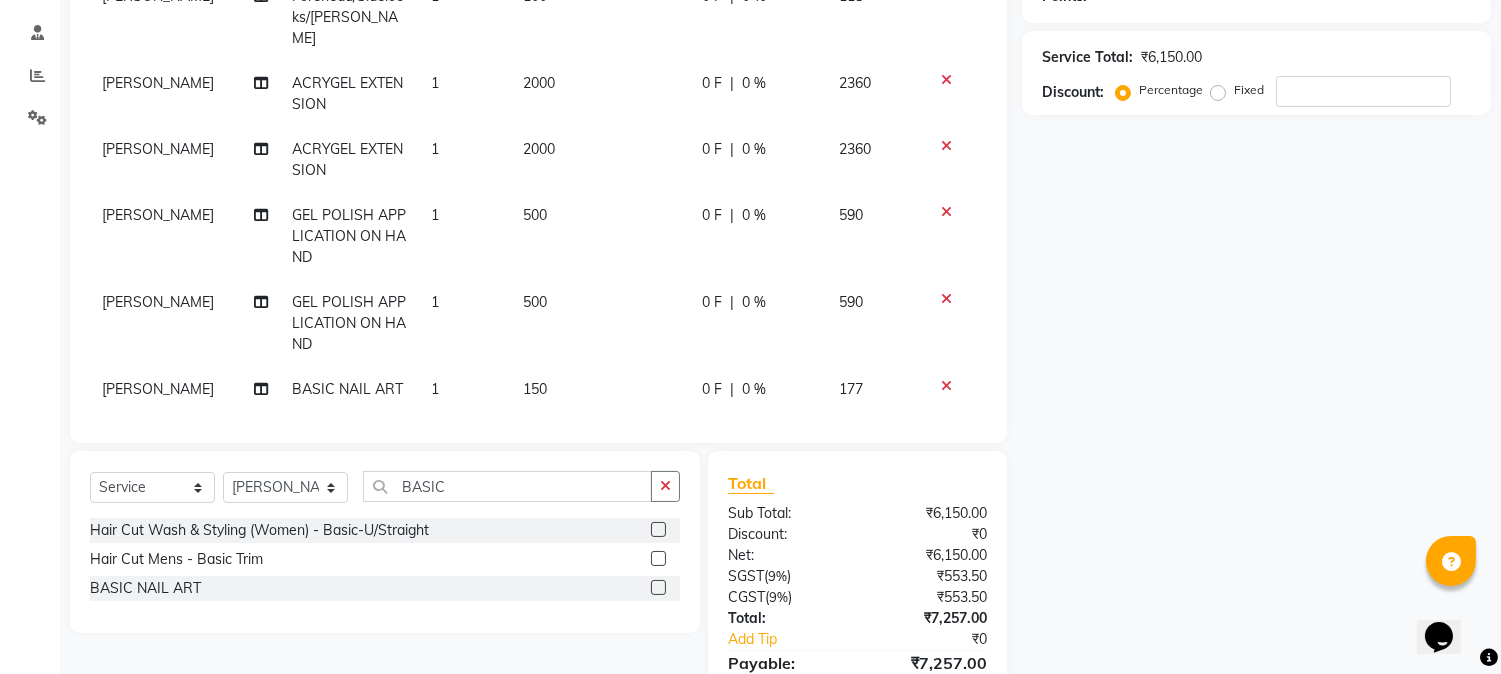 click on "1" 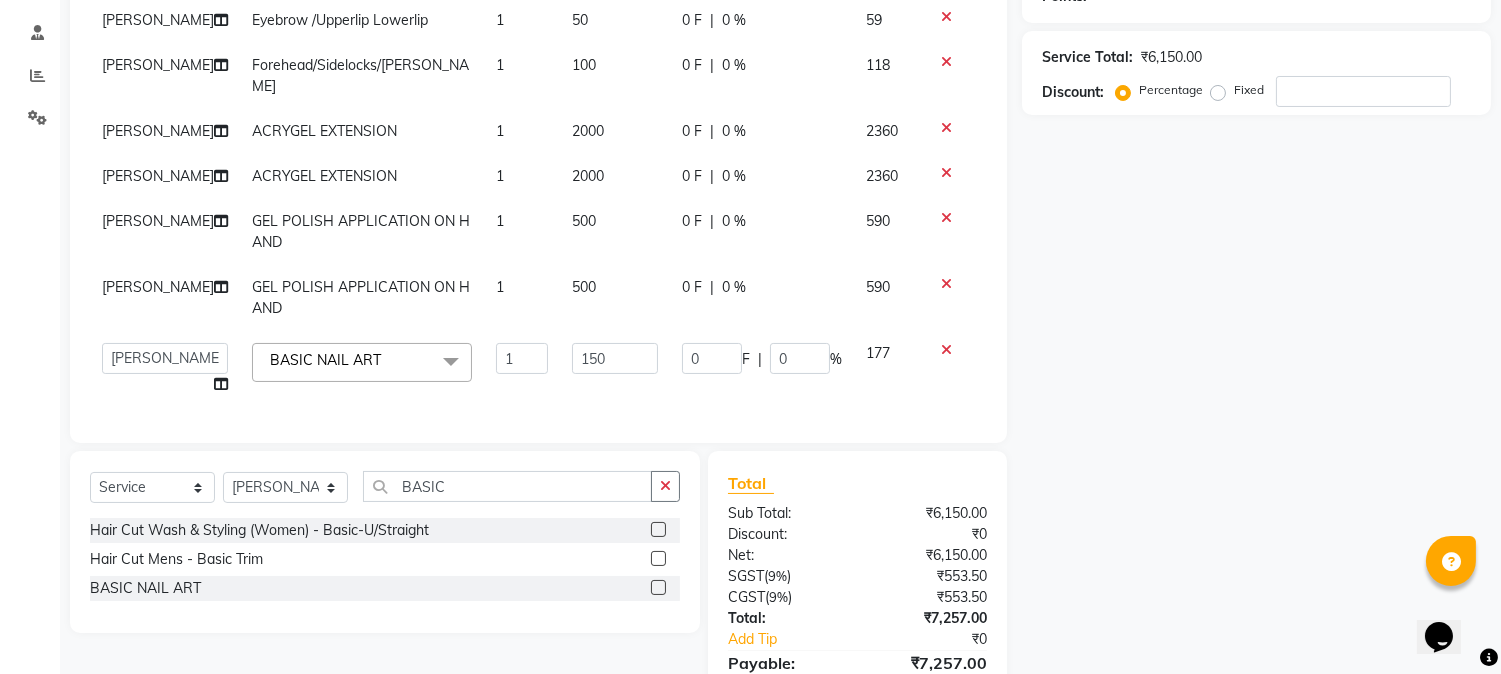 scroll, scrollTop: 113, scrollLeft: 0, axis: vertical 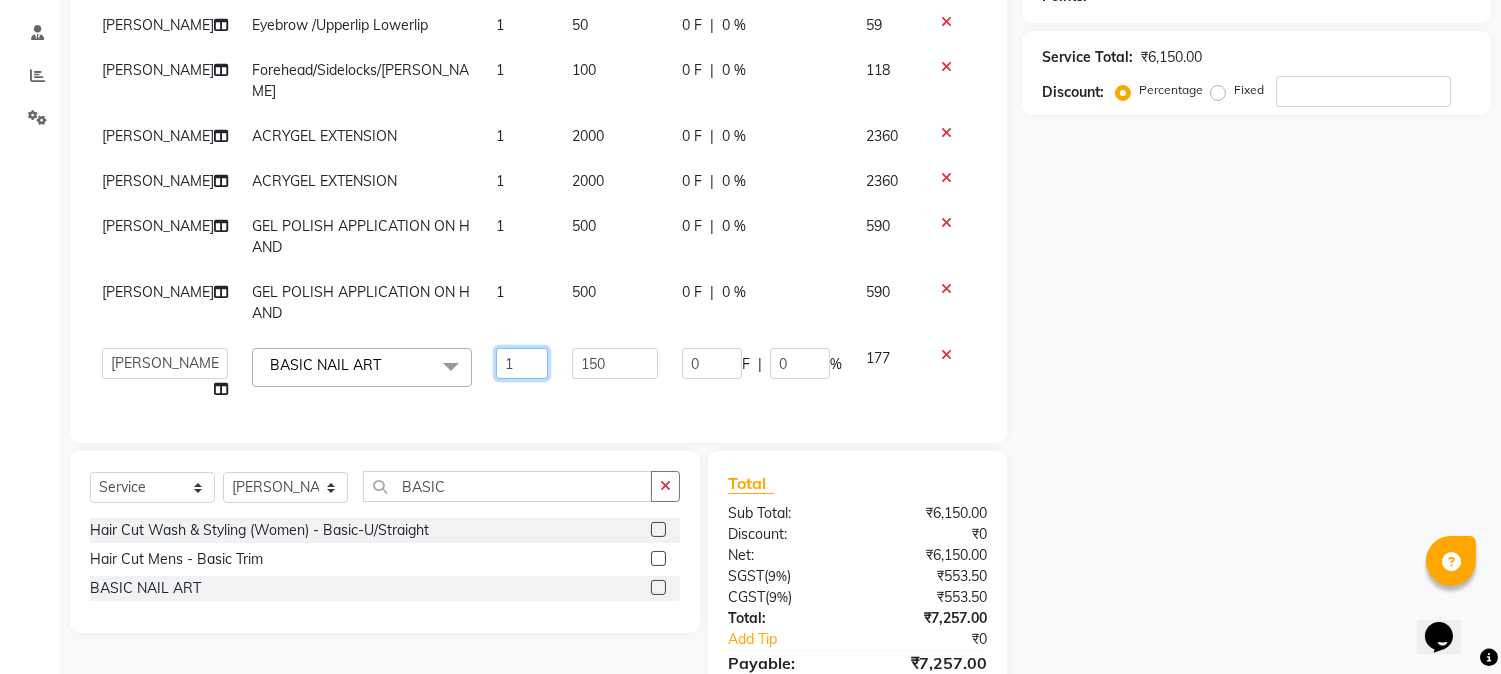 click on "1" 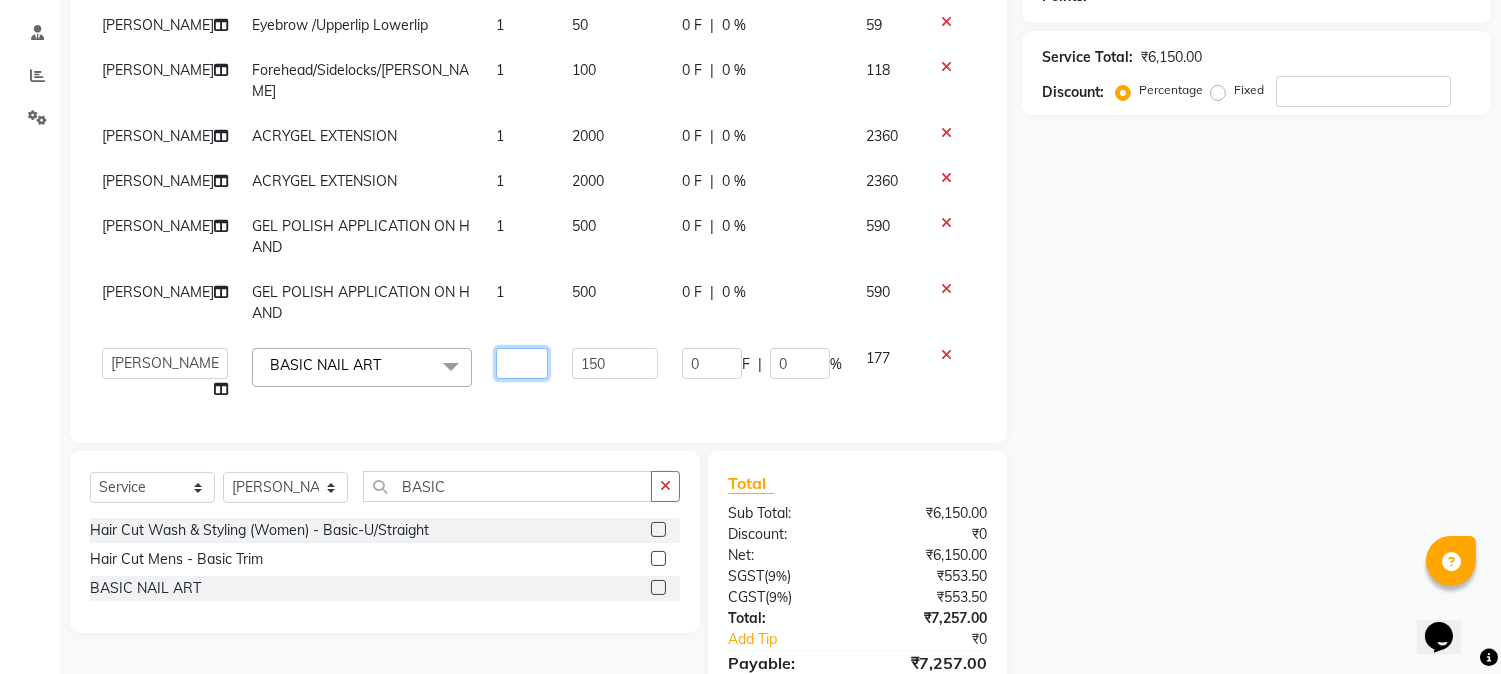type on "6" 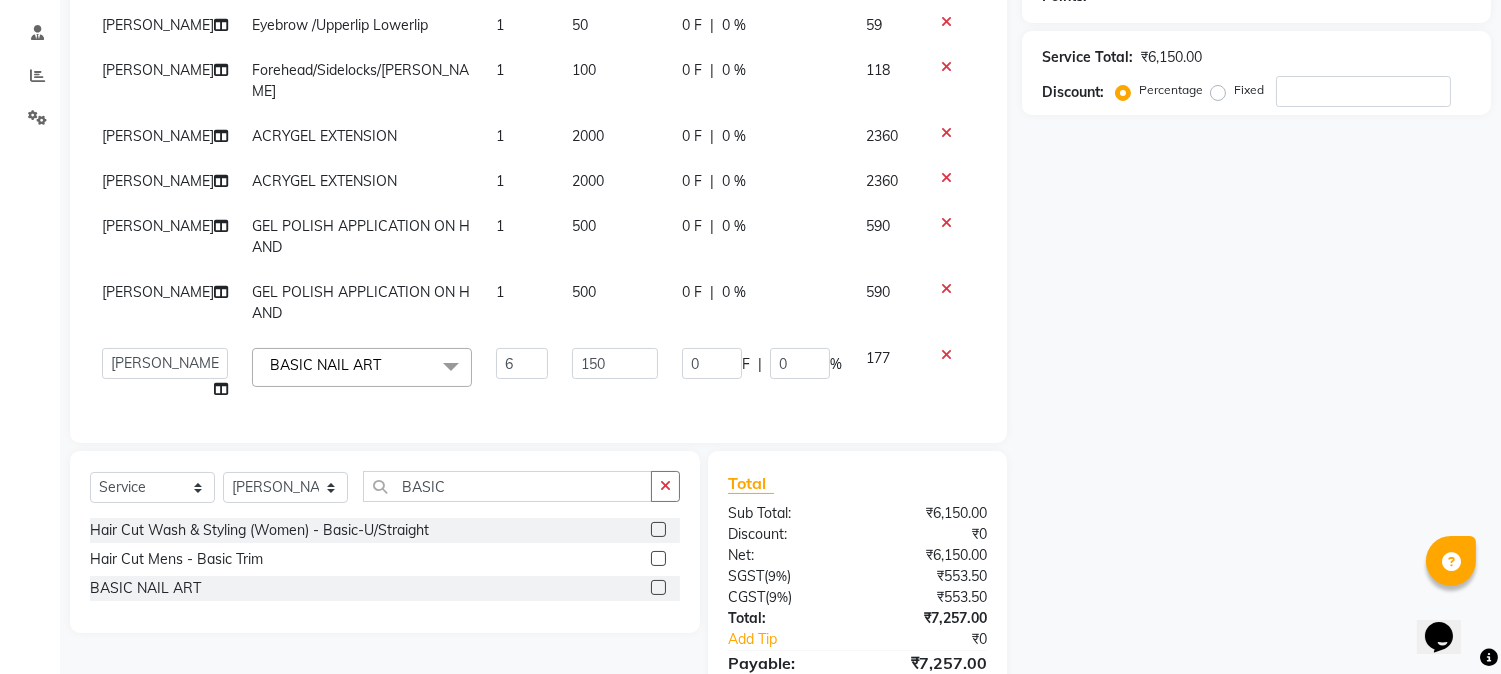 click on "Name: Membership: Total Visits: Card on file: Last Visit:  Points:  Service Total:  ₹6,150.00  Discount:  Percentage   Fixed" 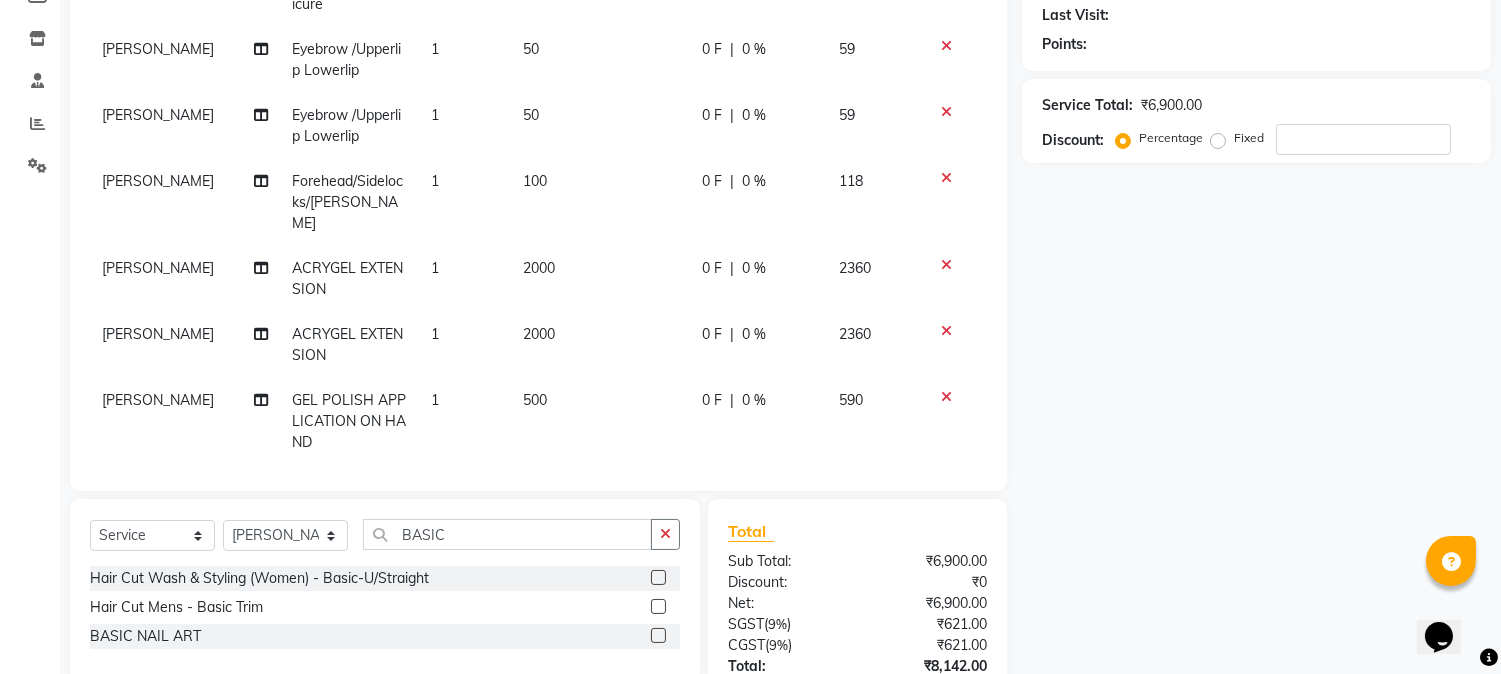 scroll, scrollTop: 425, scrollLeft: 0, axis: vertical 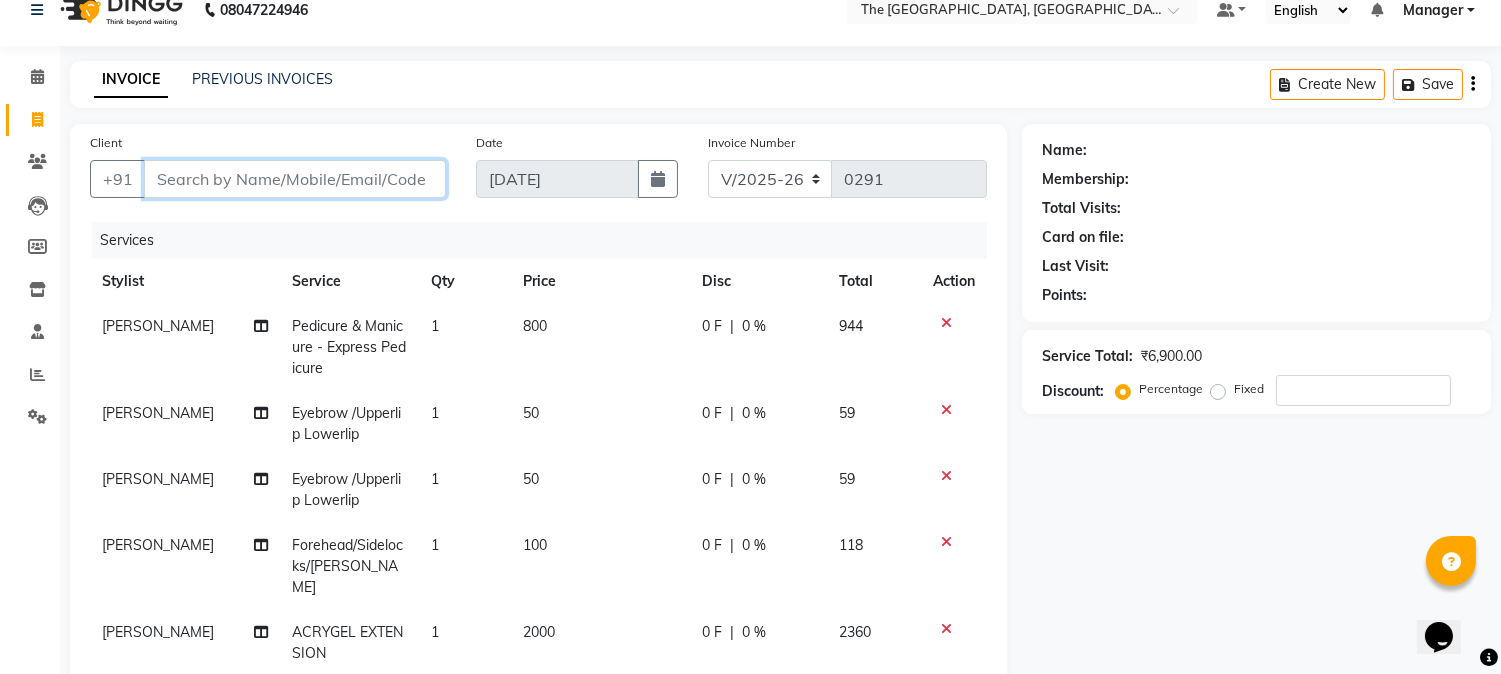 click on "Client" at bounding box center (295, 179) 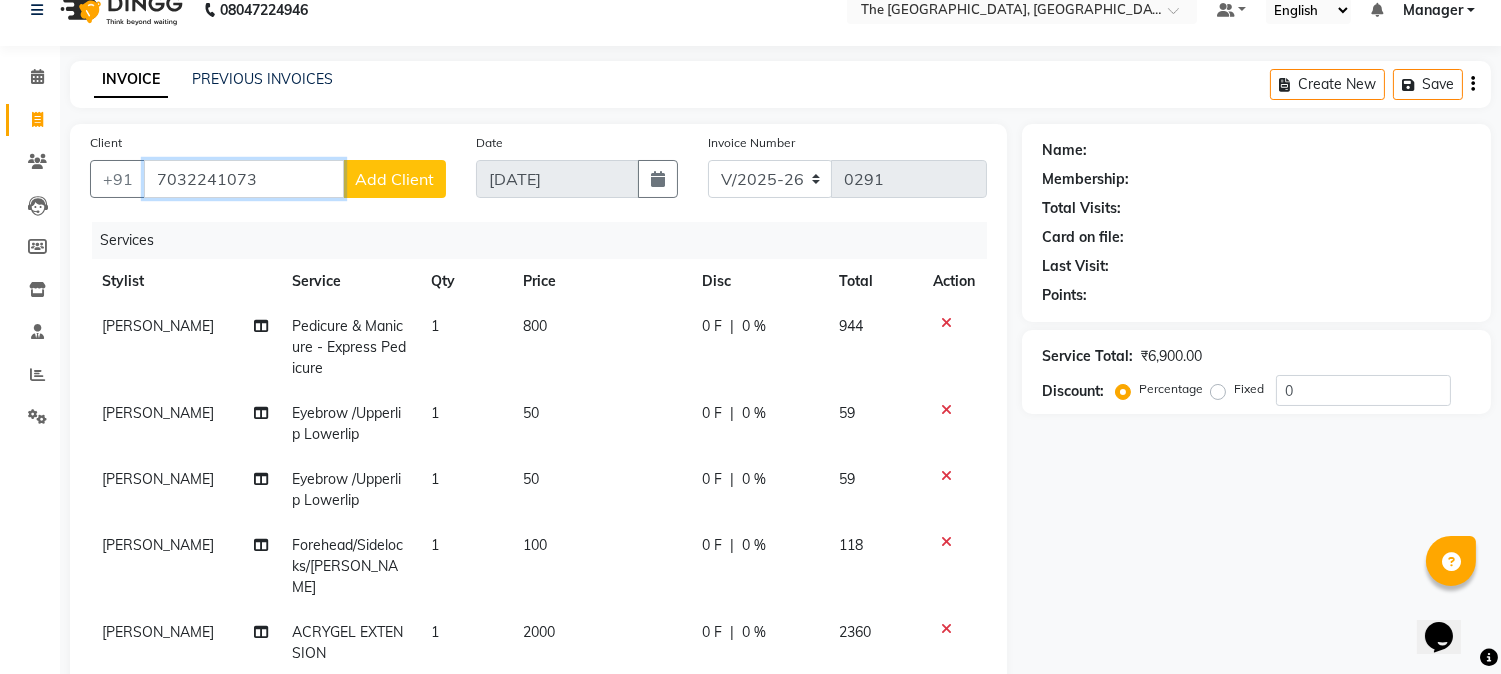 type on "7032241073" 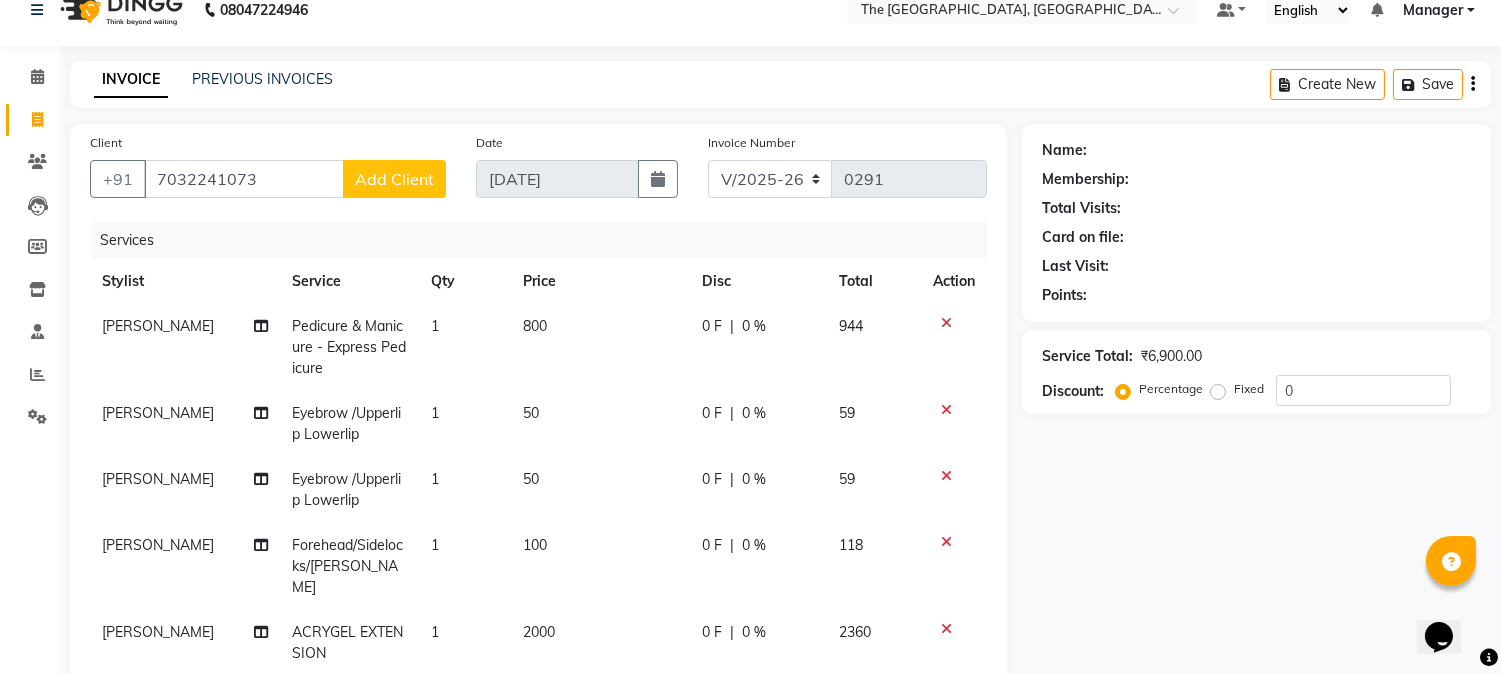 click on "Add Client" 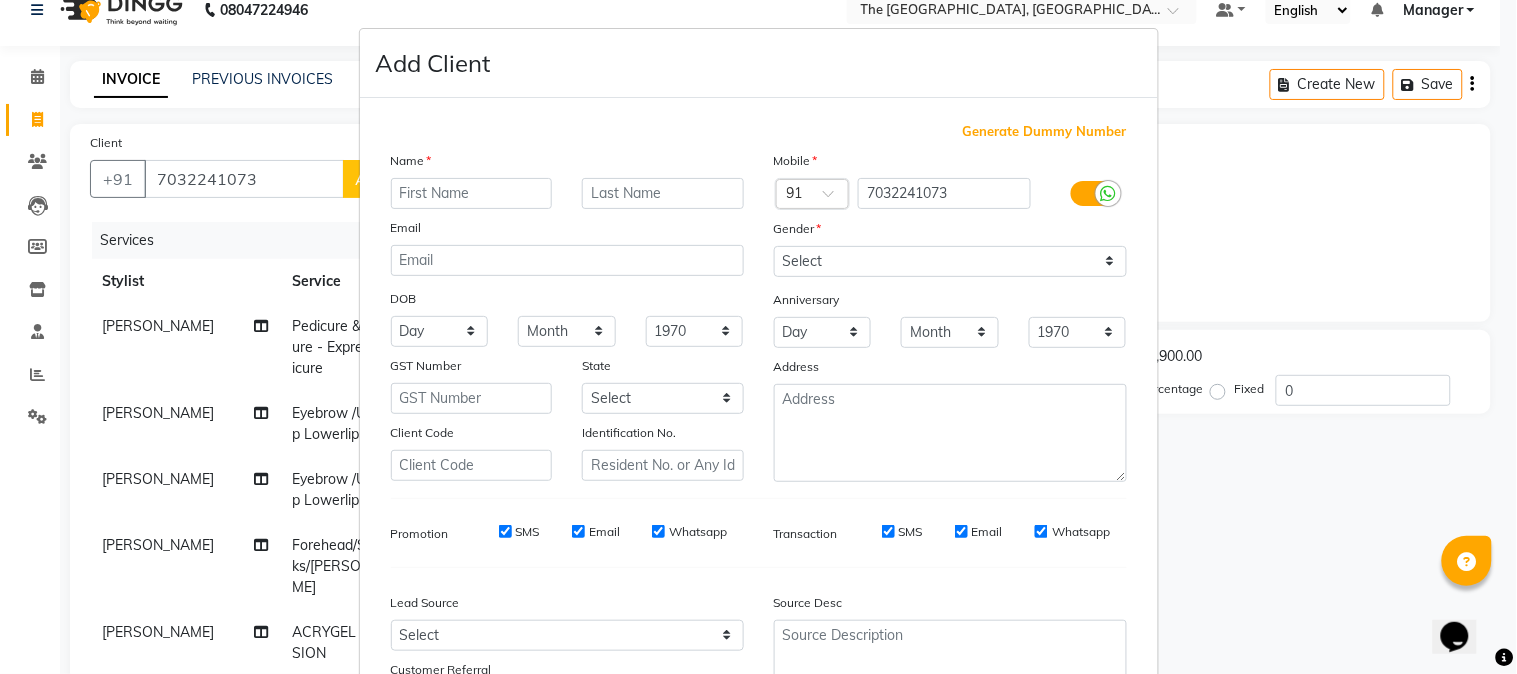 click at bounding box center [472, 193] 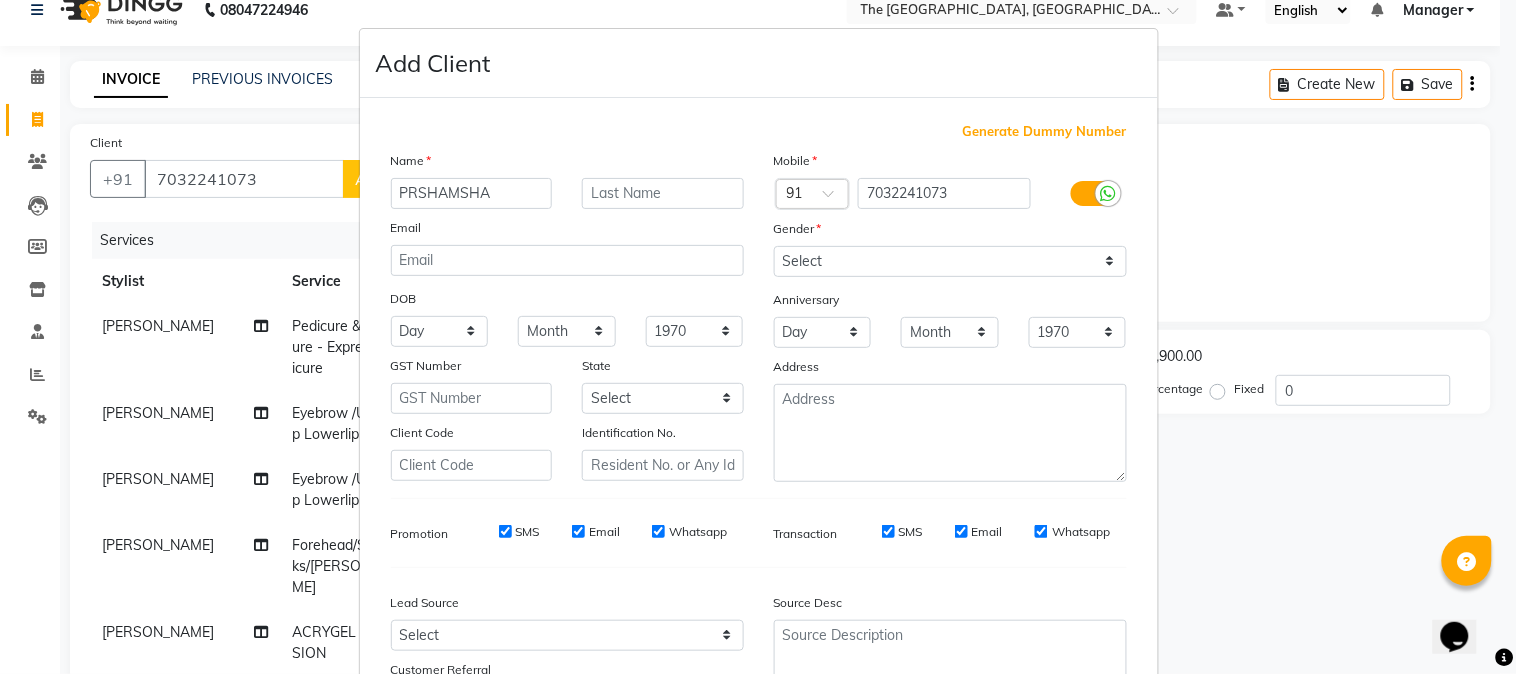 type on "PRSHAMSHA" 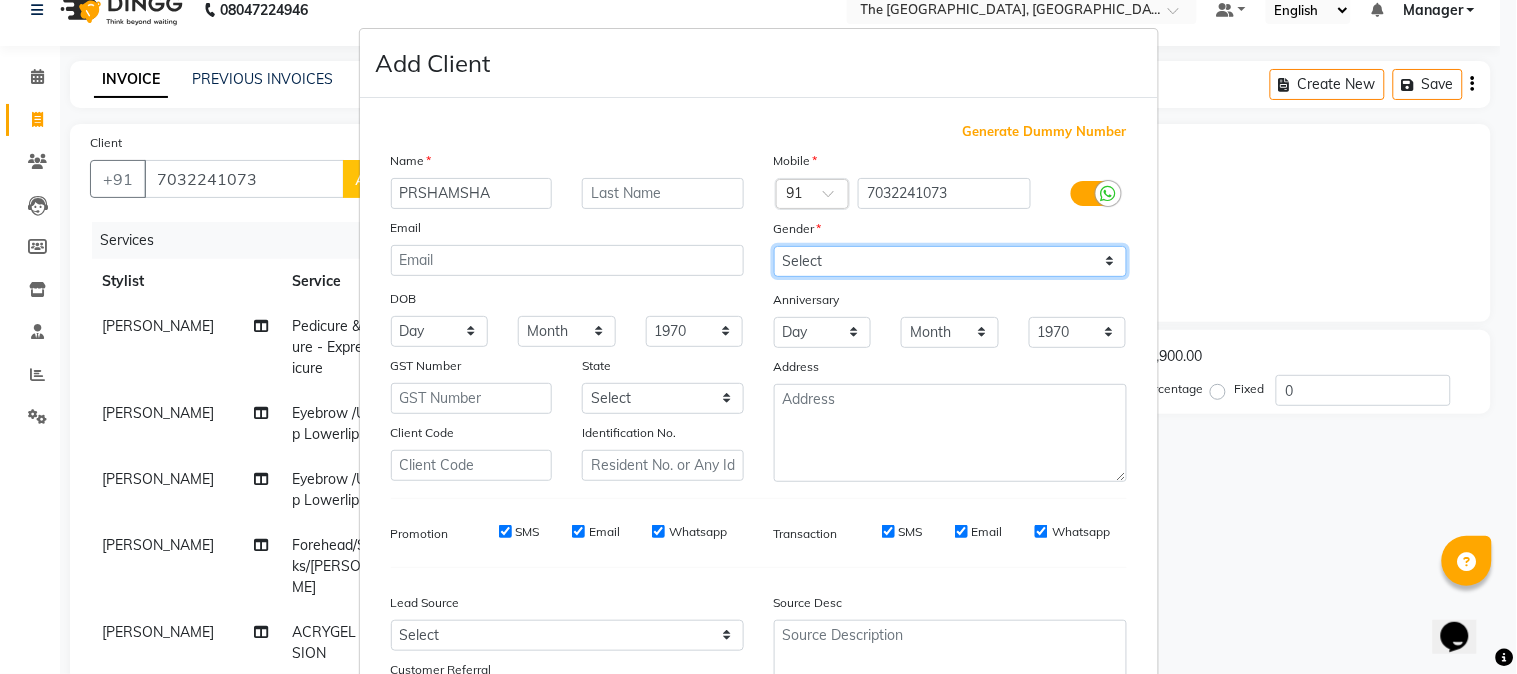 click on "Select [DEMOGRAPHIC_DATA] [DEMOGRAPHIC_DATA] Other Prefer Not To Say" at bounding box center [950, 261] 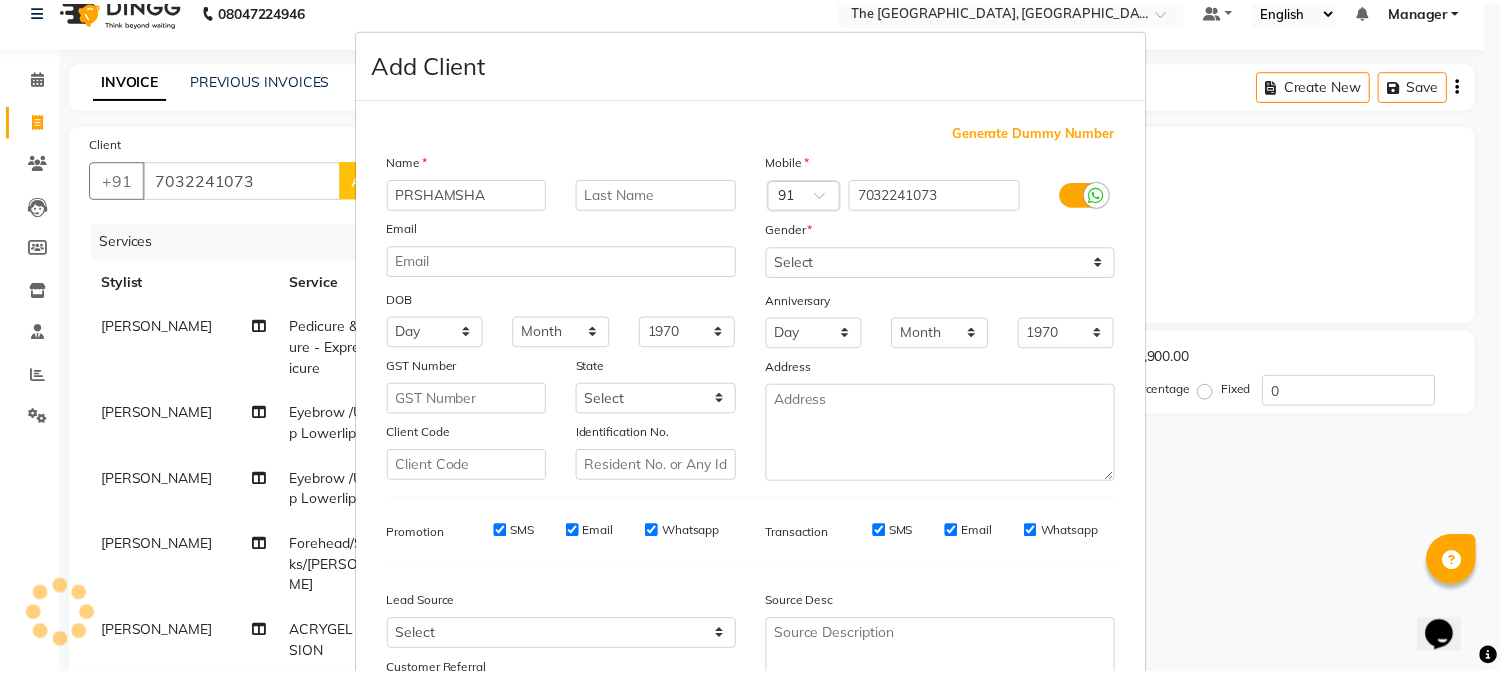 scroll, scrollTop: 176, scrollLeft: 0, axis: vertical 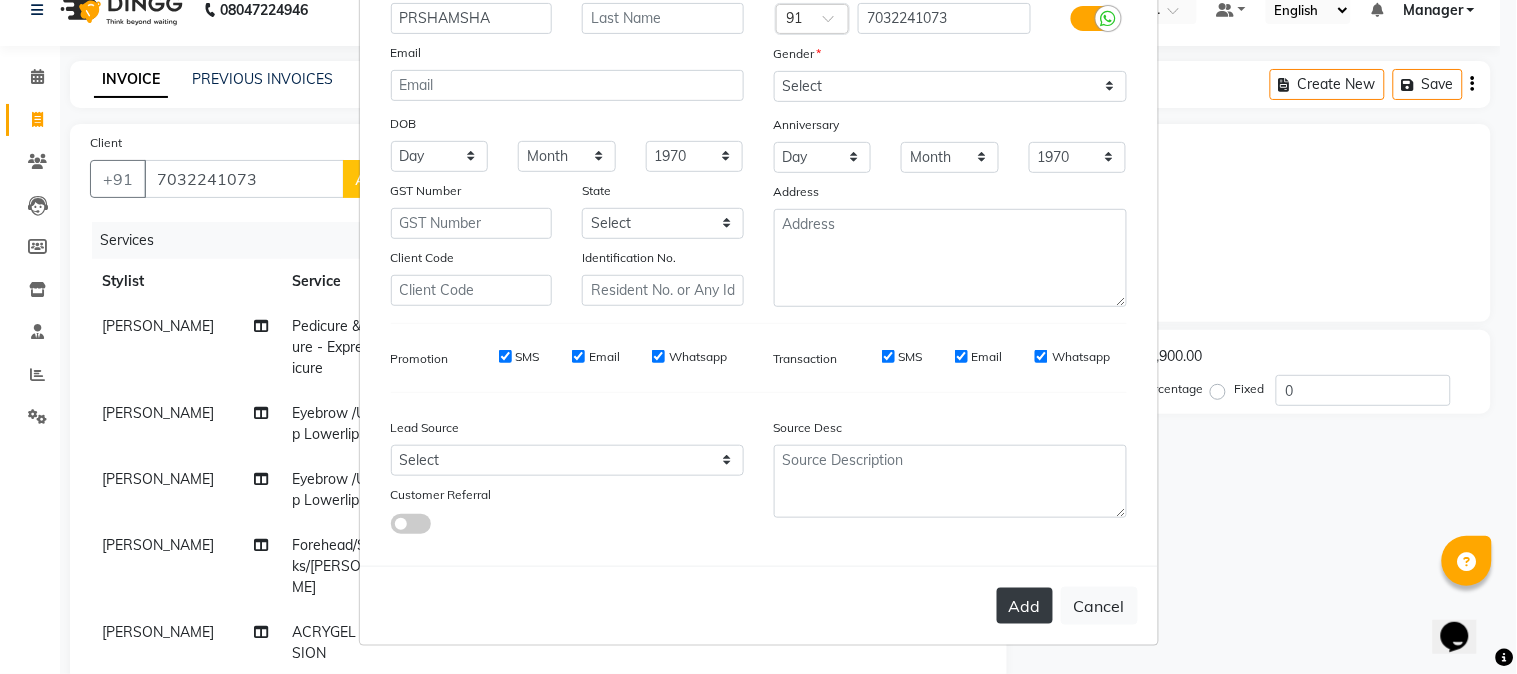 click on "Add" at bounding box center [1025, 606] 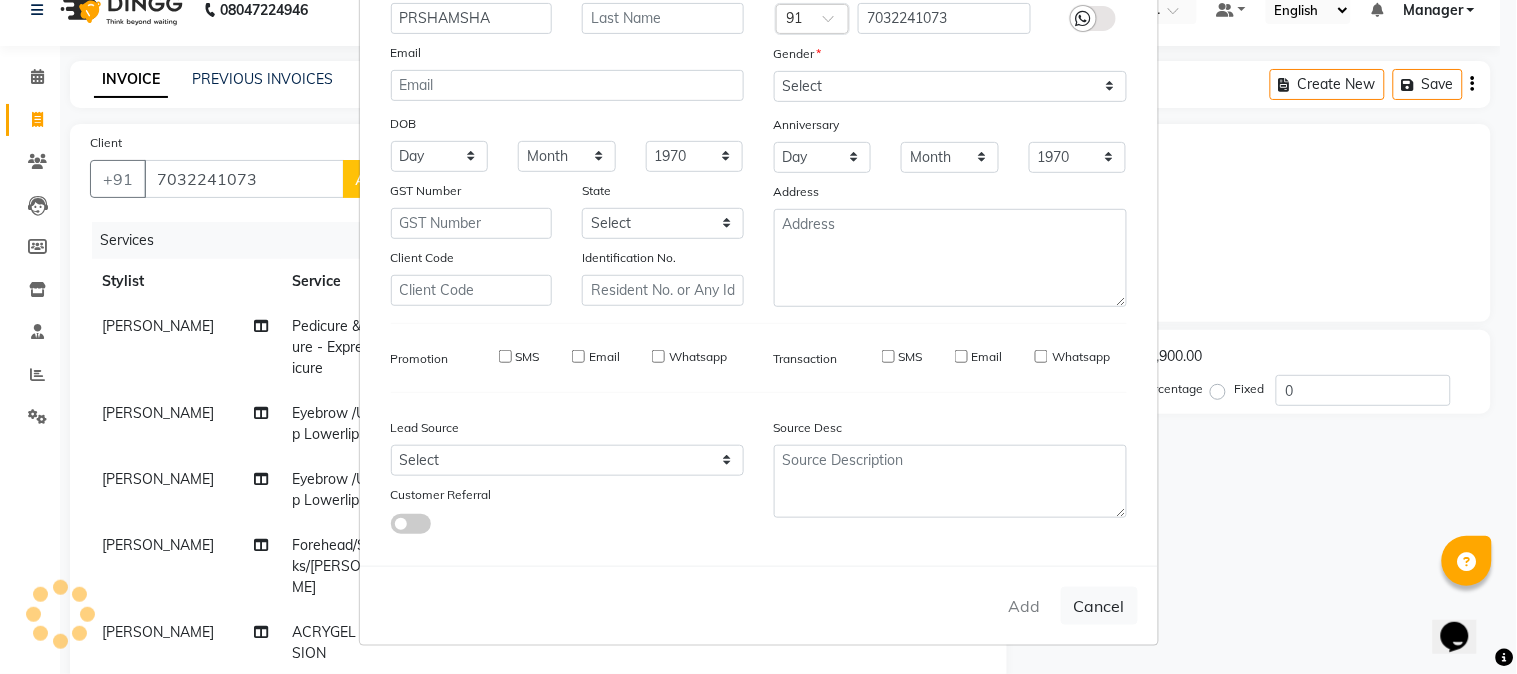 type 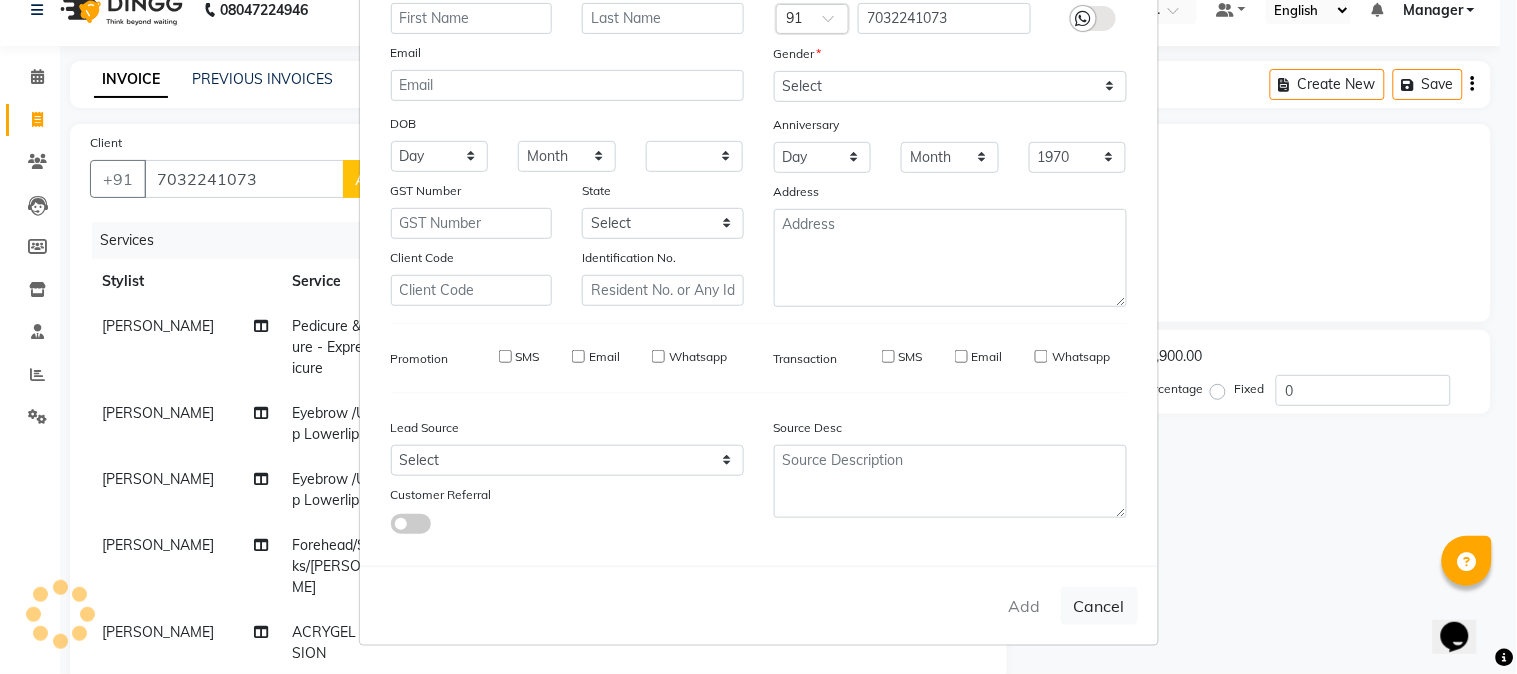 type 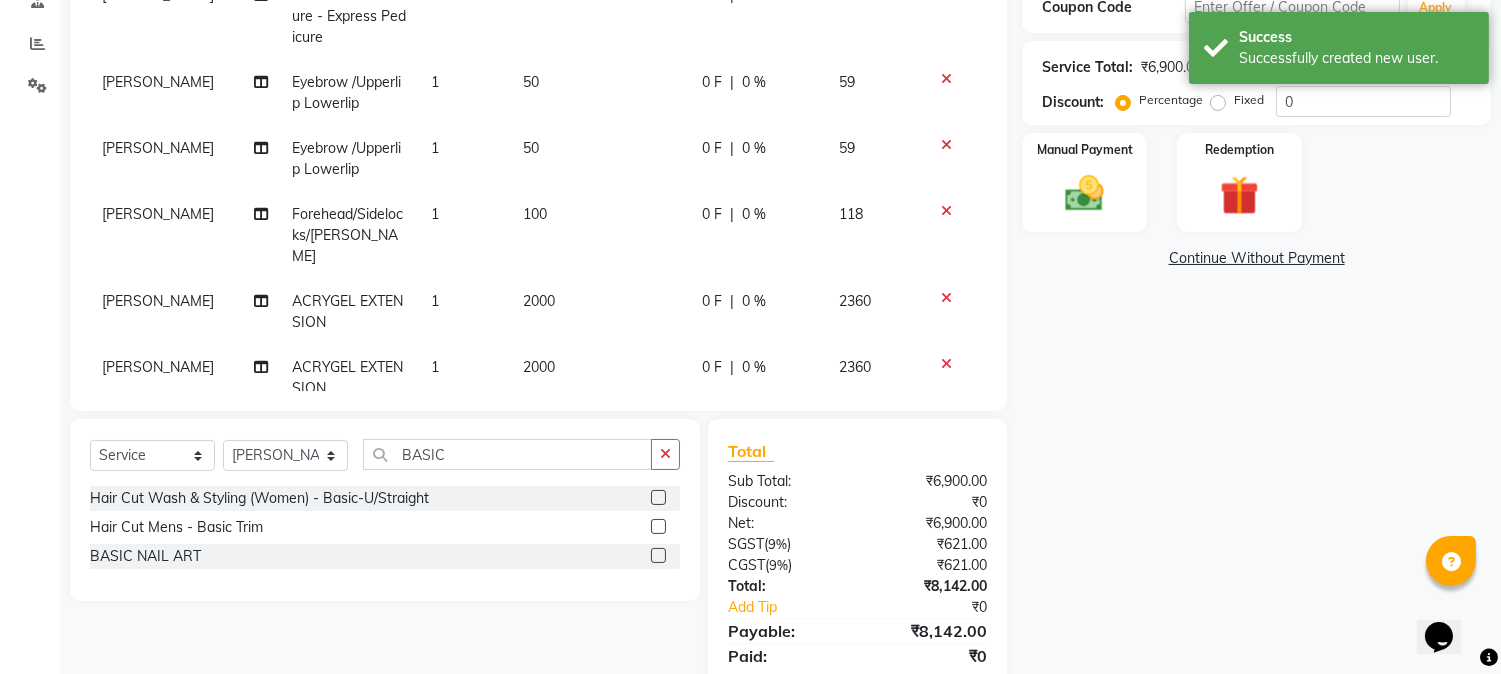scroll, scrollTop: 425, scrollLeft: 0, axis: vertical 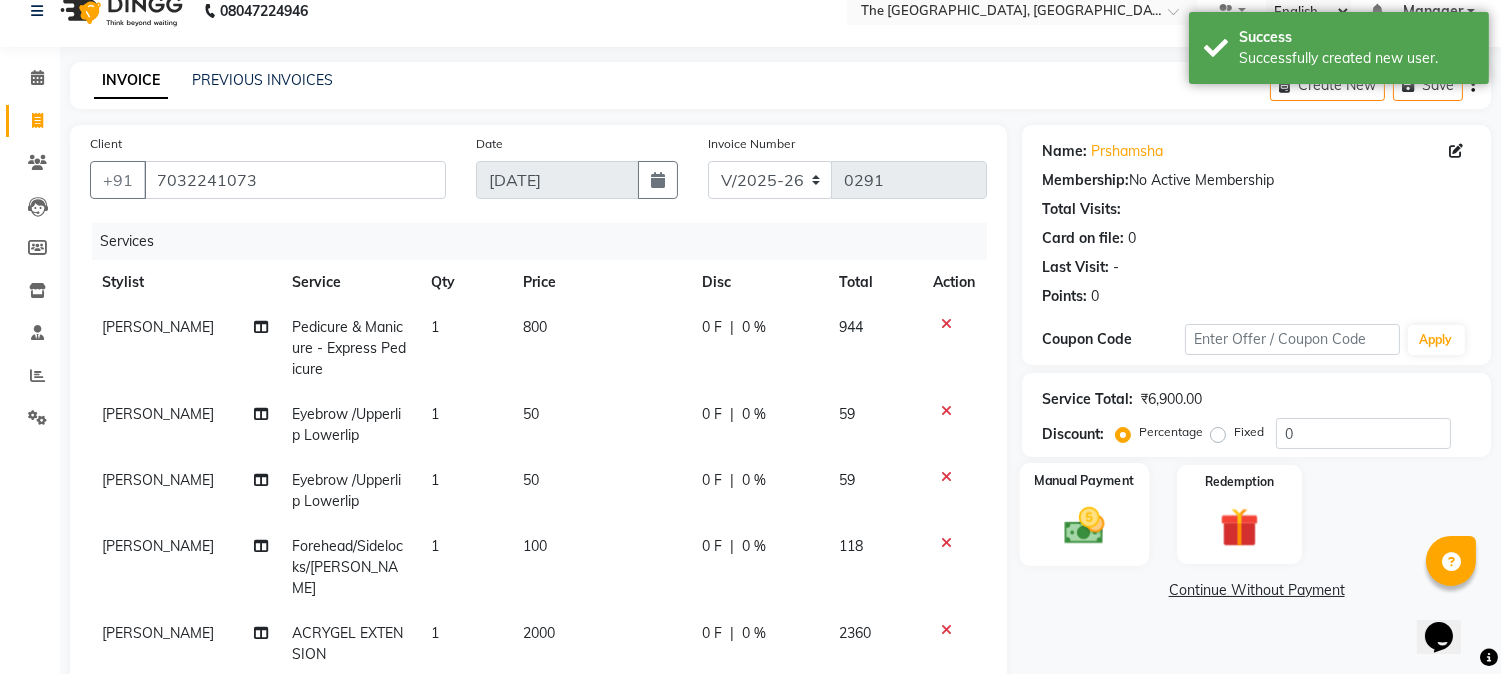 click 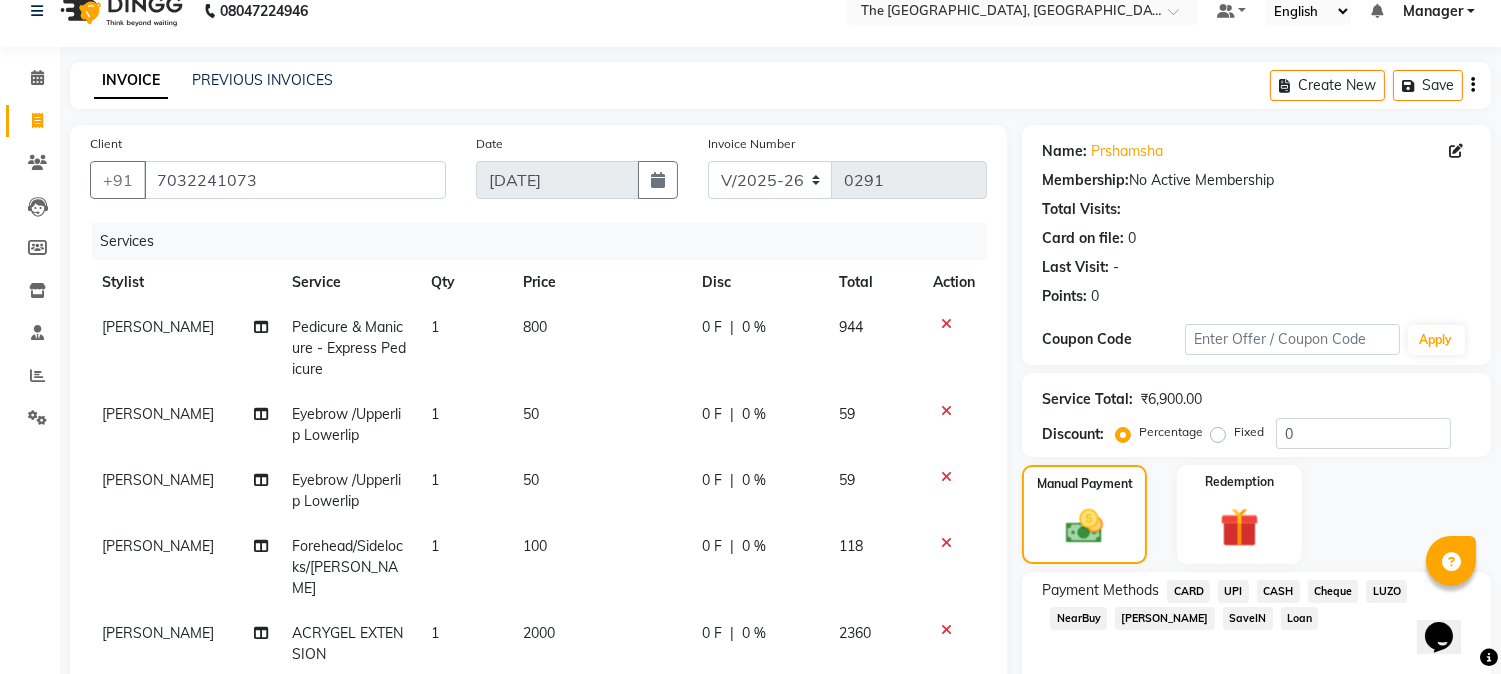 click on "UPI" 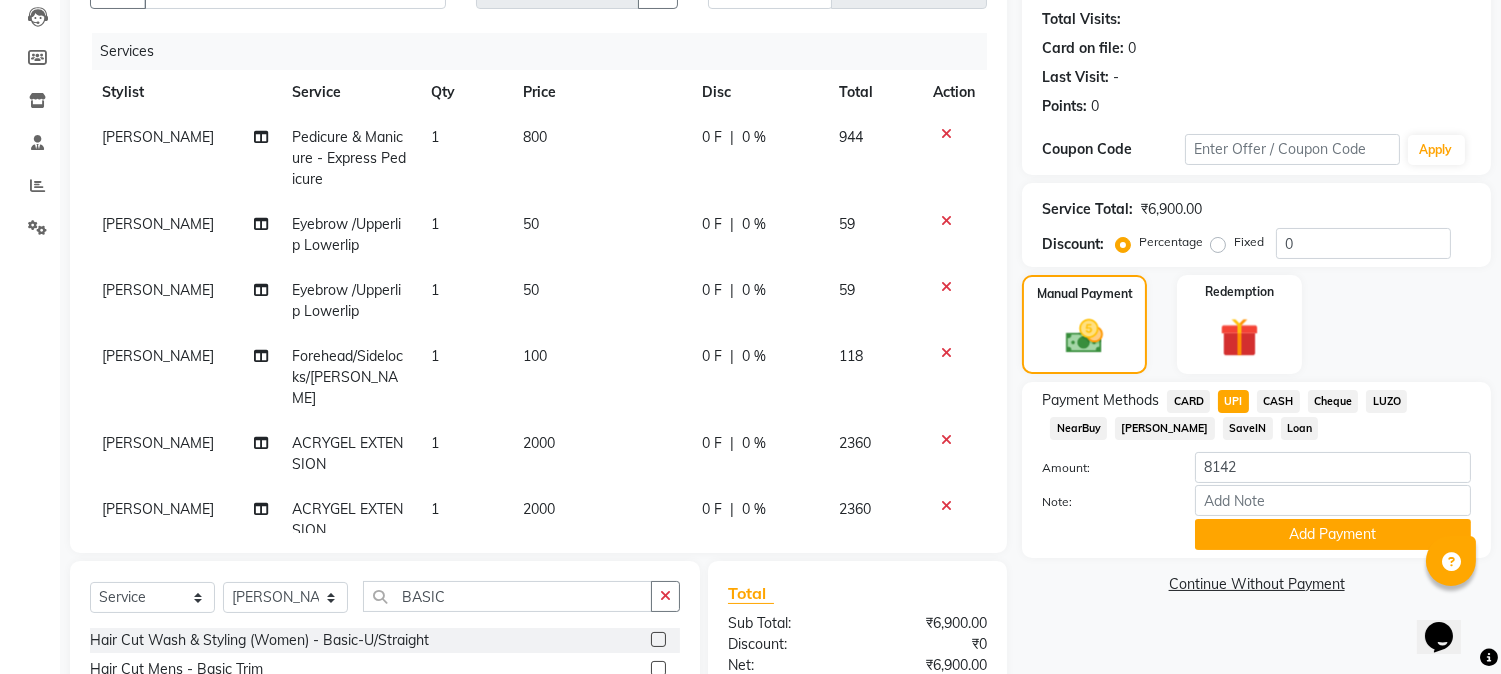 scroll, scrollTop: 302, scrollLeft: 0, axis: vertical 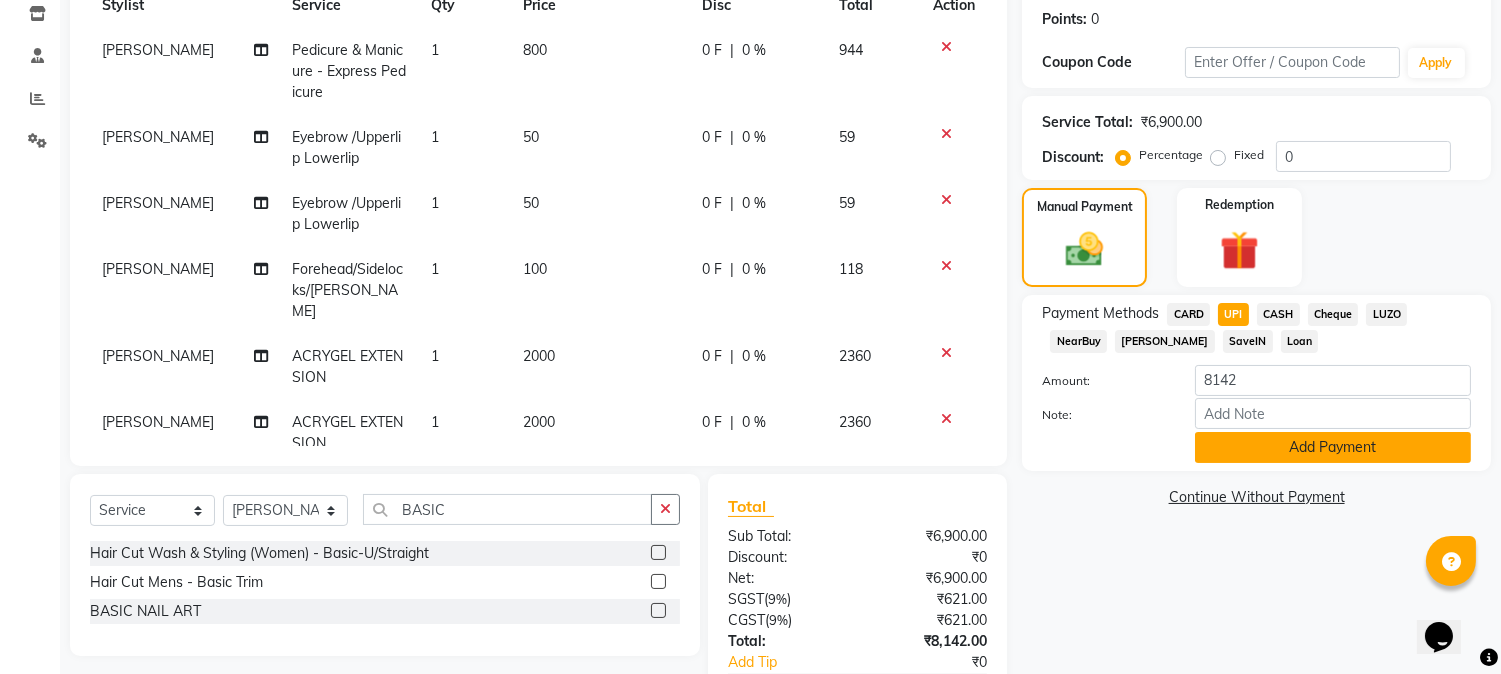 click on "Add Payment" 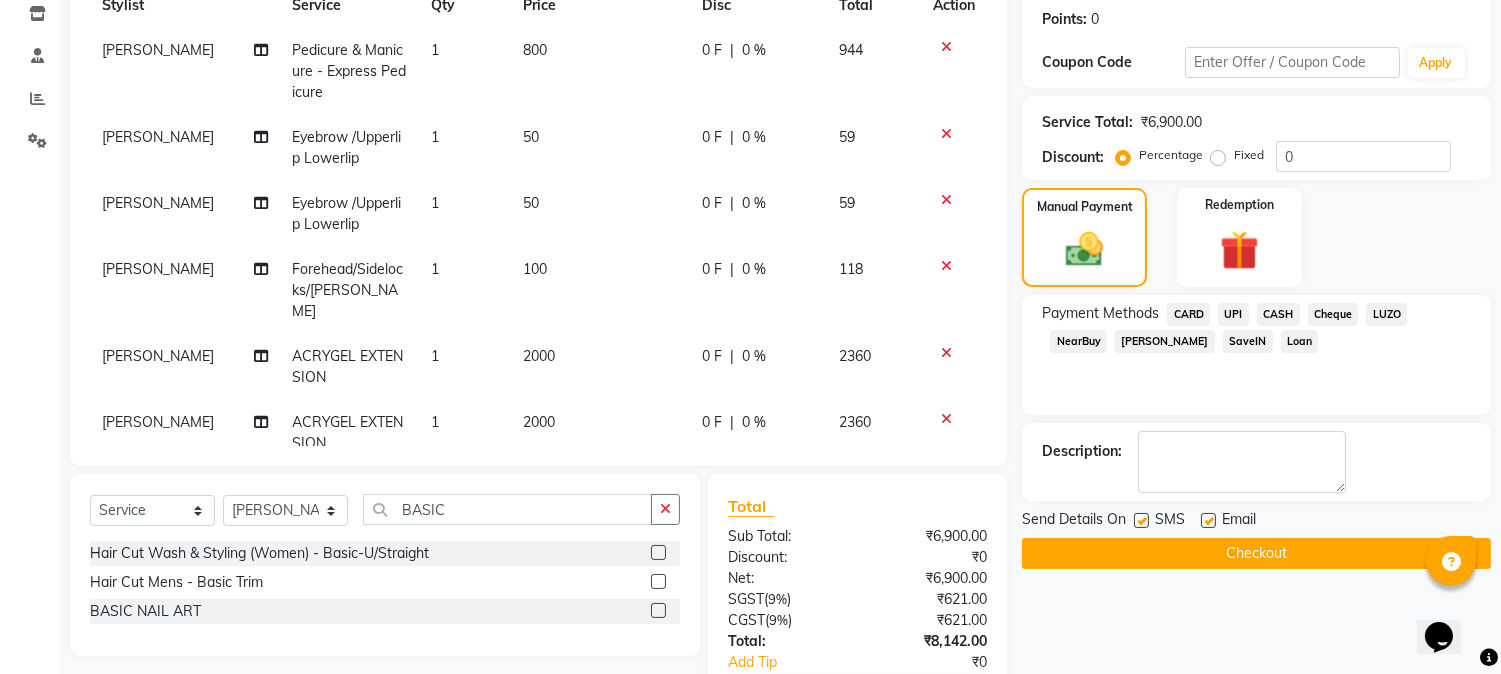 click on "Checkout" 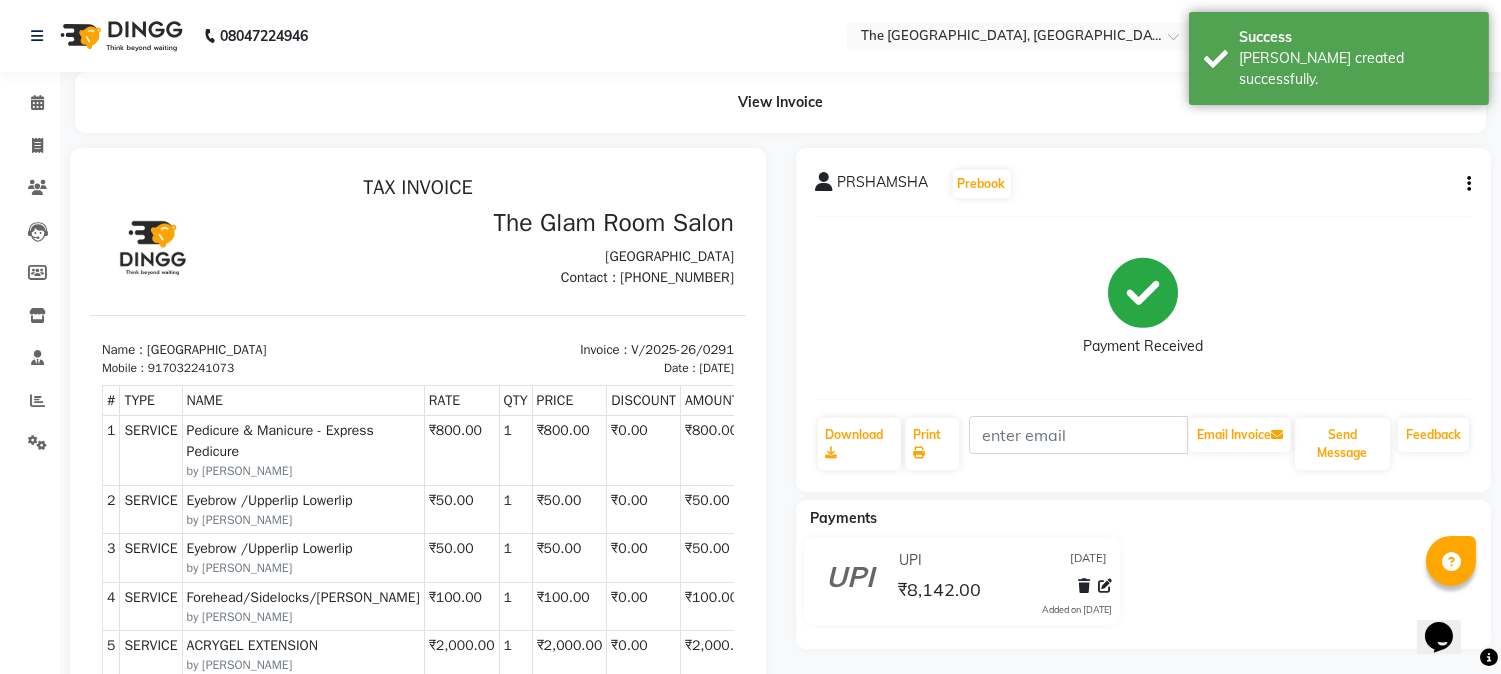 scroll, scrollTop: 0, scrollLeft: 0, axis: both 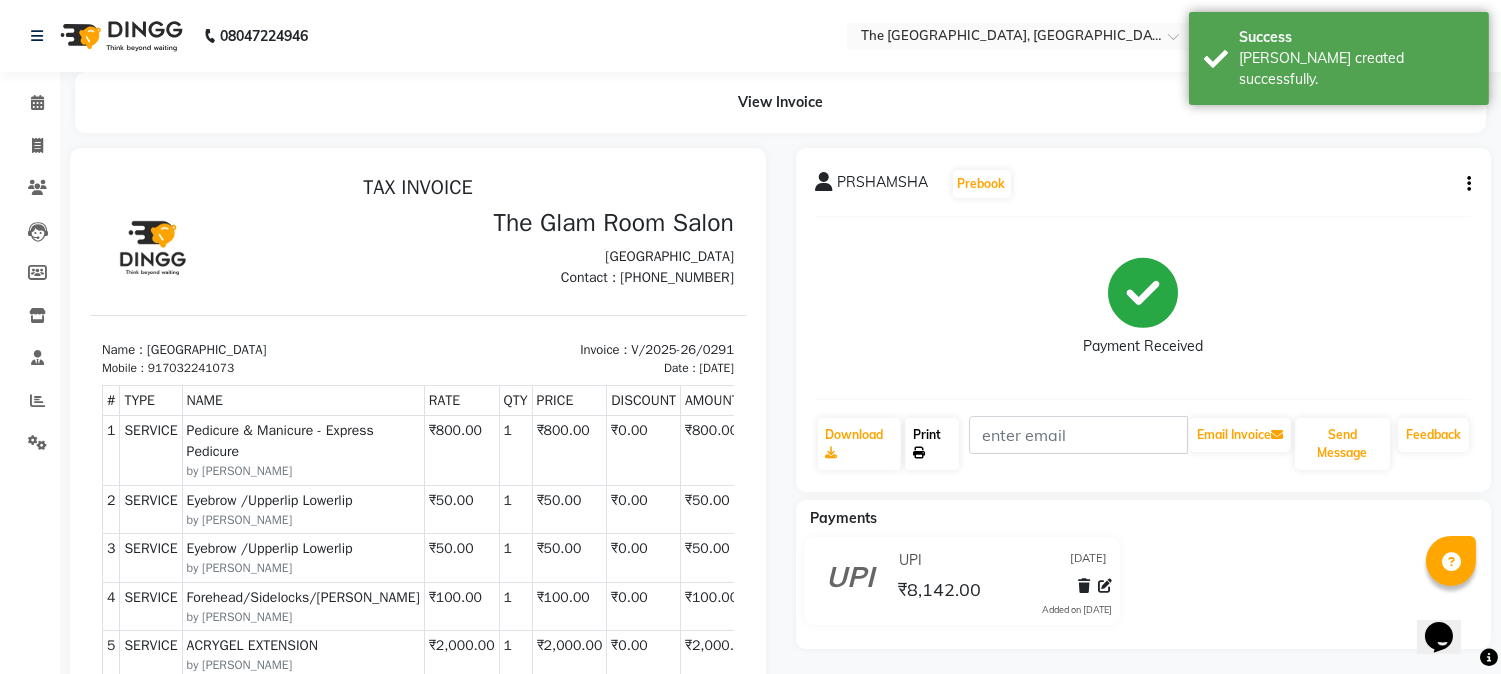 click on "Print" 